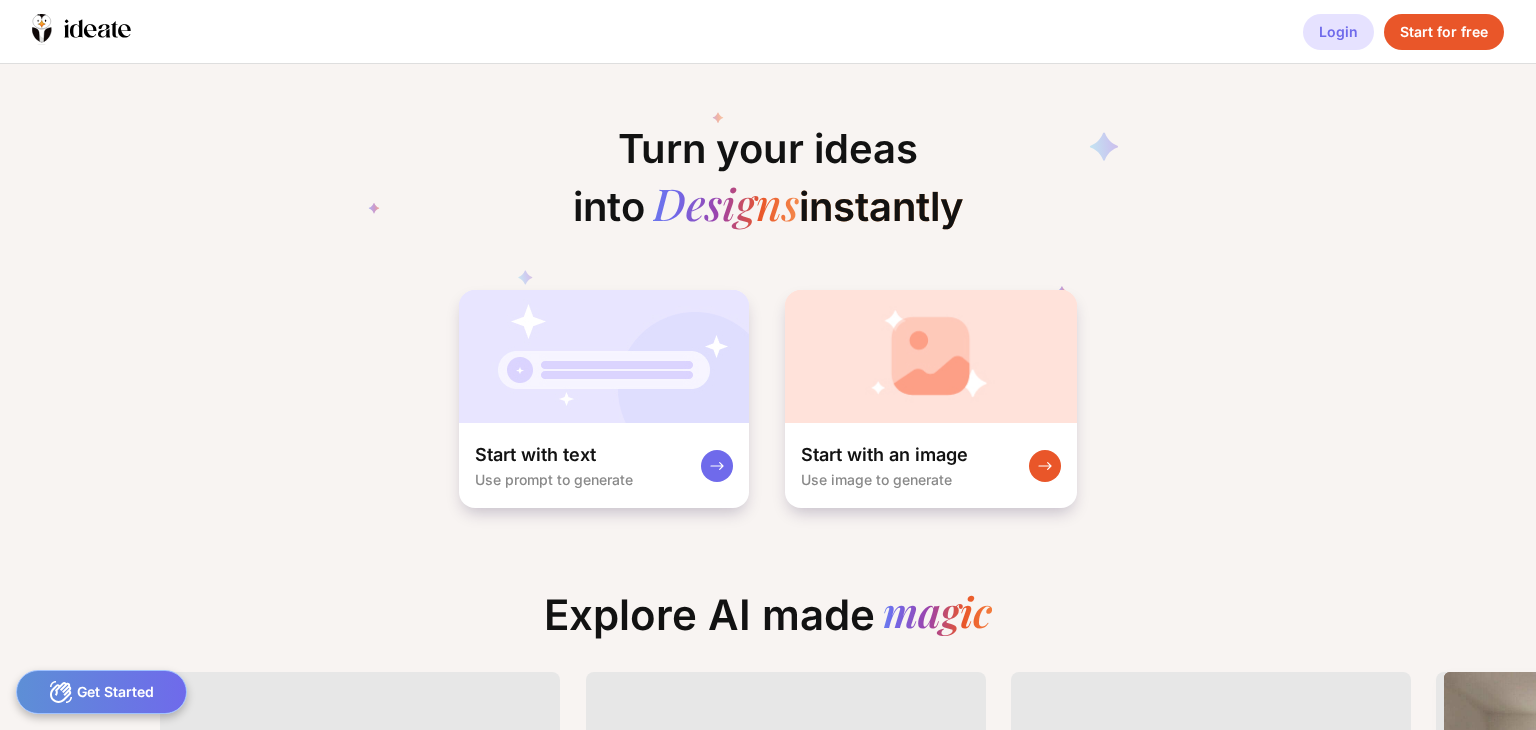 scroll, scrollTop: 0, scrollLeft: 0, axis: both 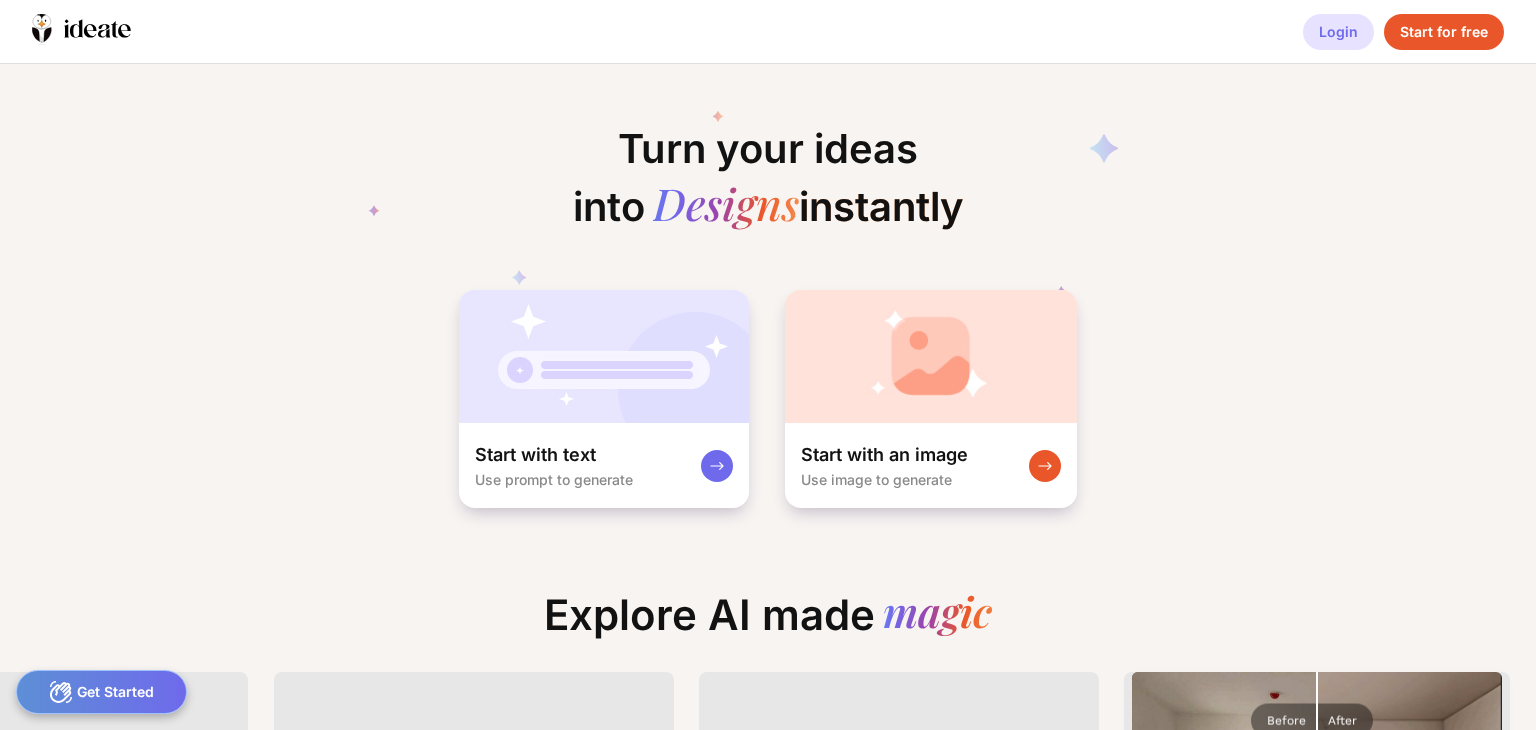 click on "Login" at bounding box center (1338, 32) 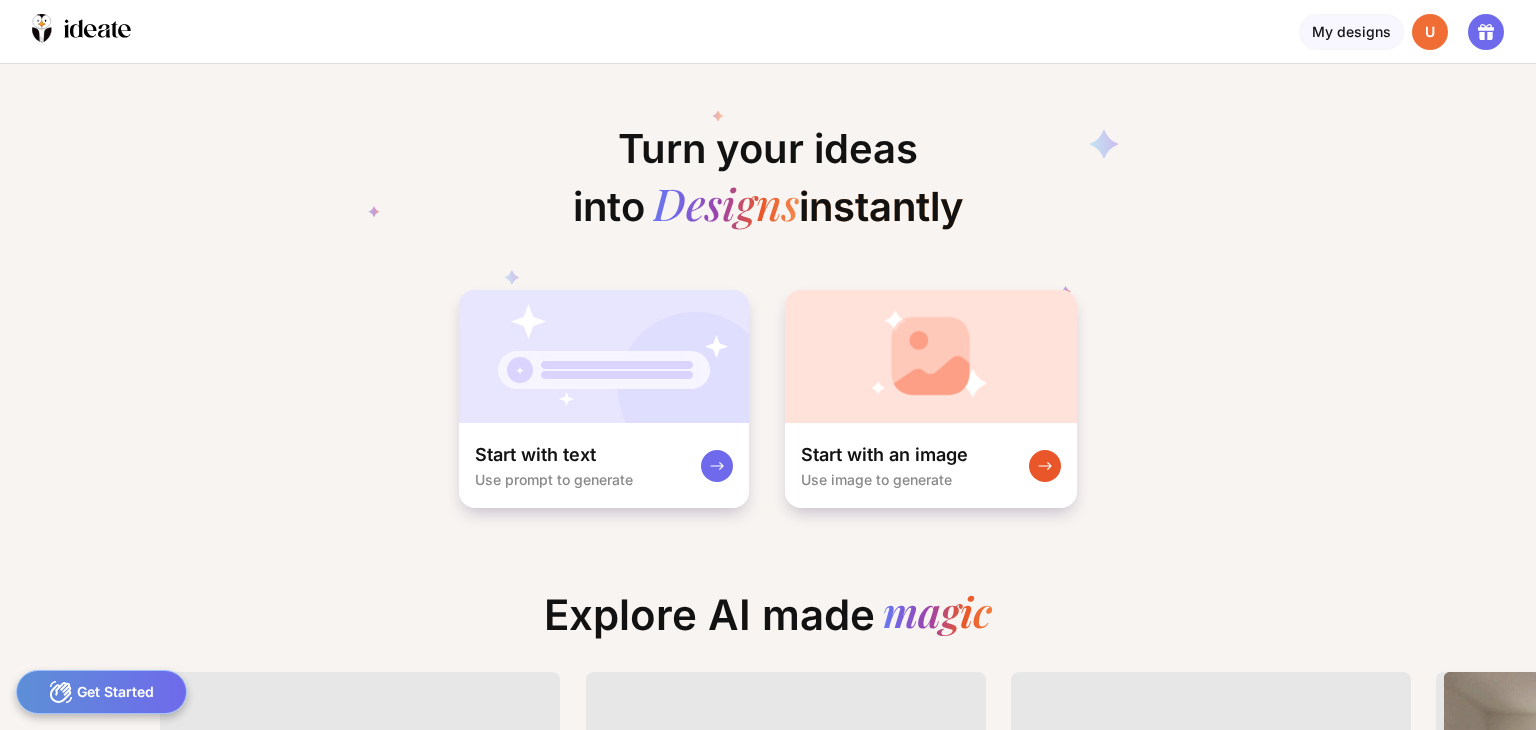 scroll, scrollTop: 0, scrollLeft: 0, axis: both 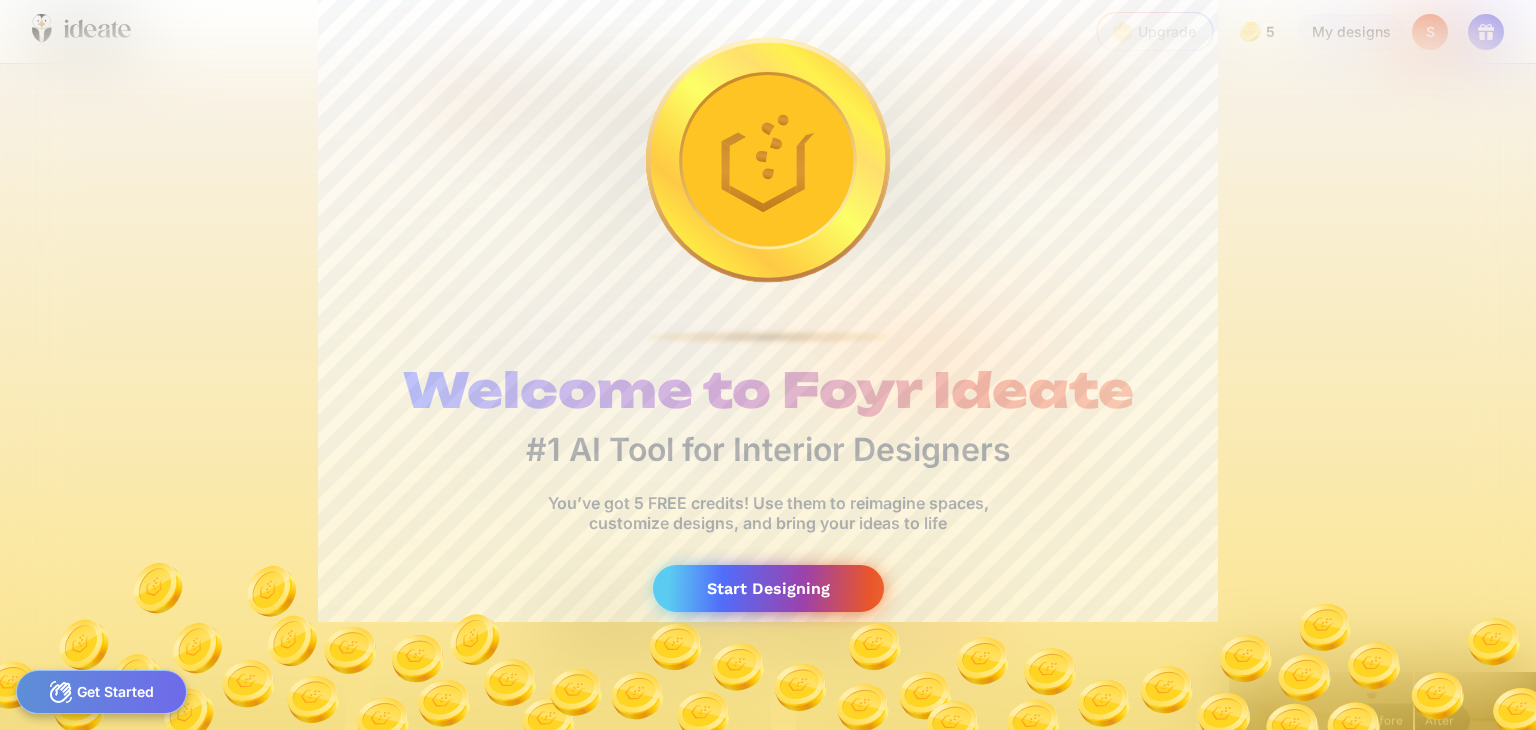 click on "Start Designing" at bounding box center [768, 588] 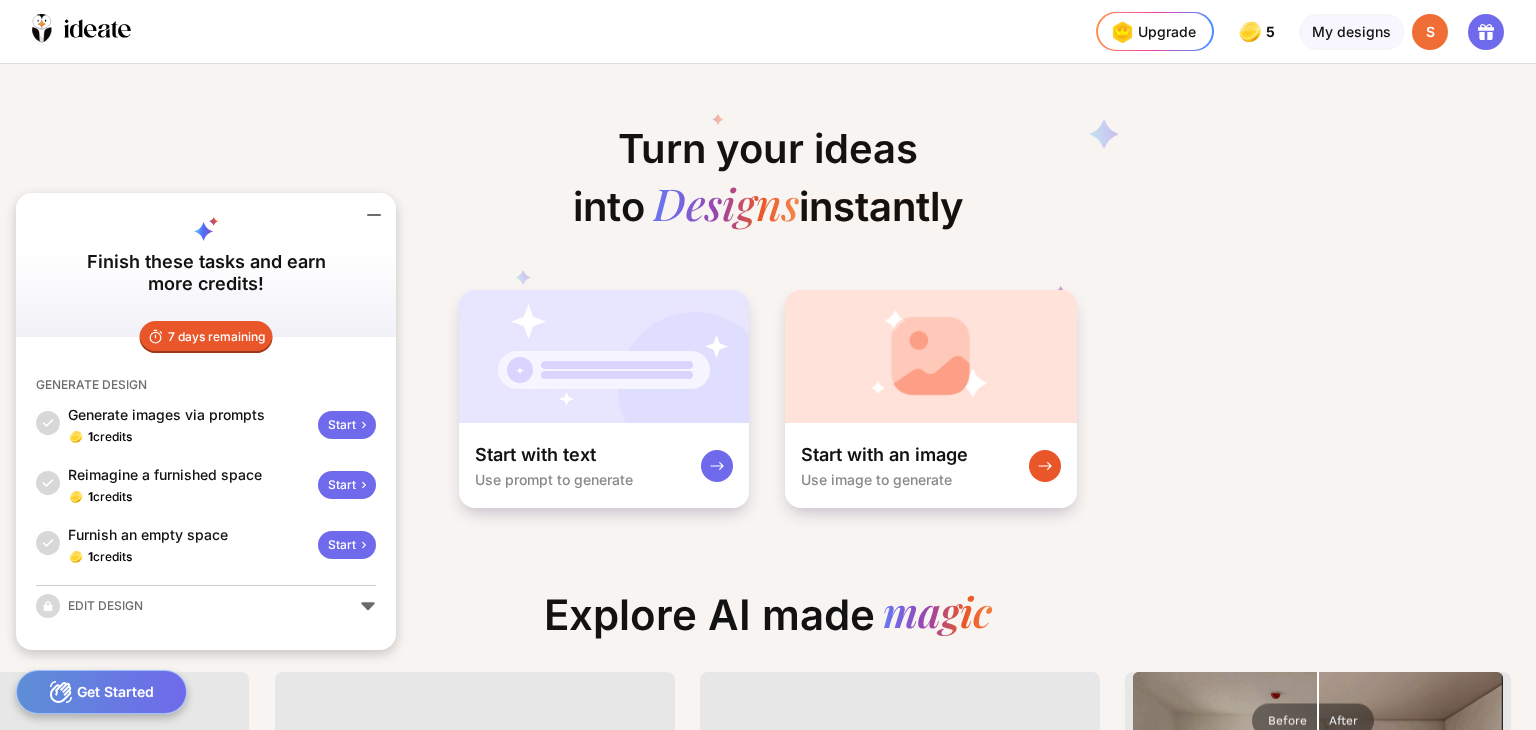 click 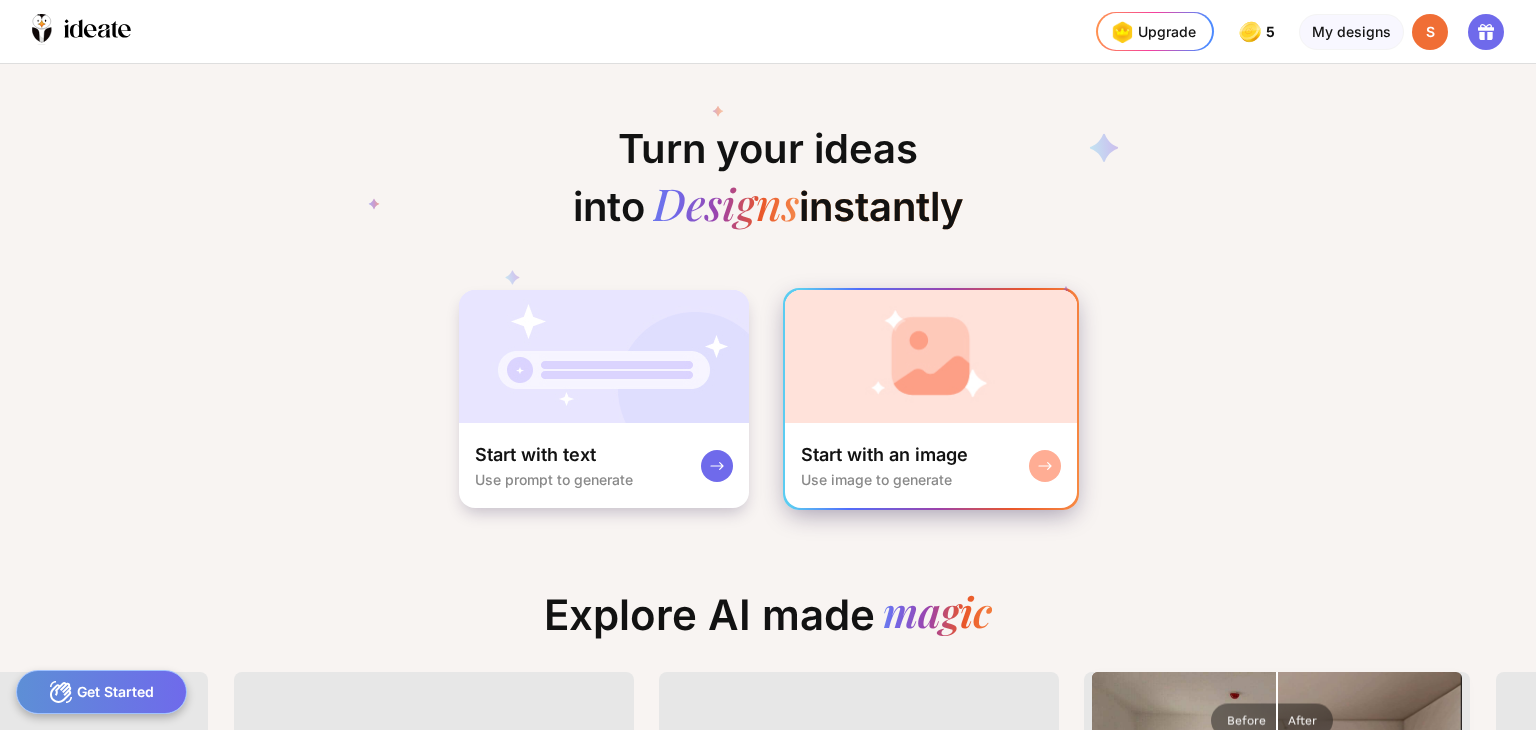 click at bounding box center [931, 356] 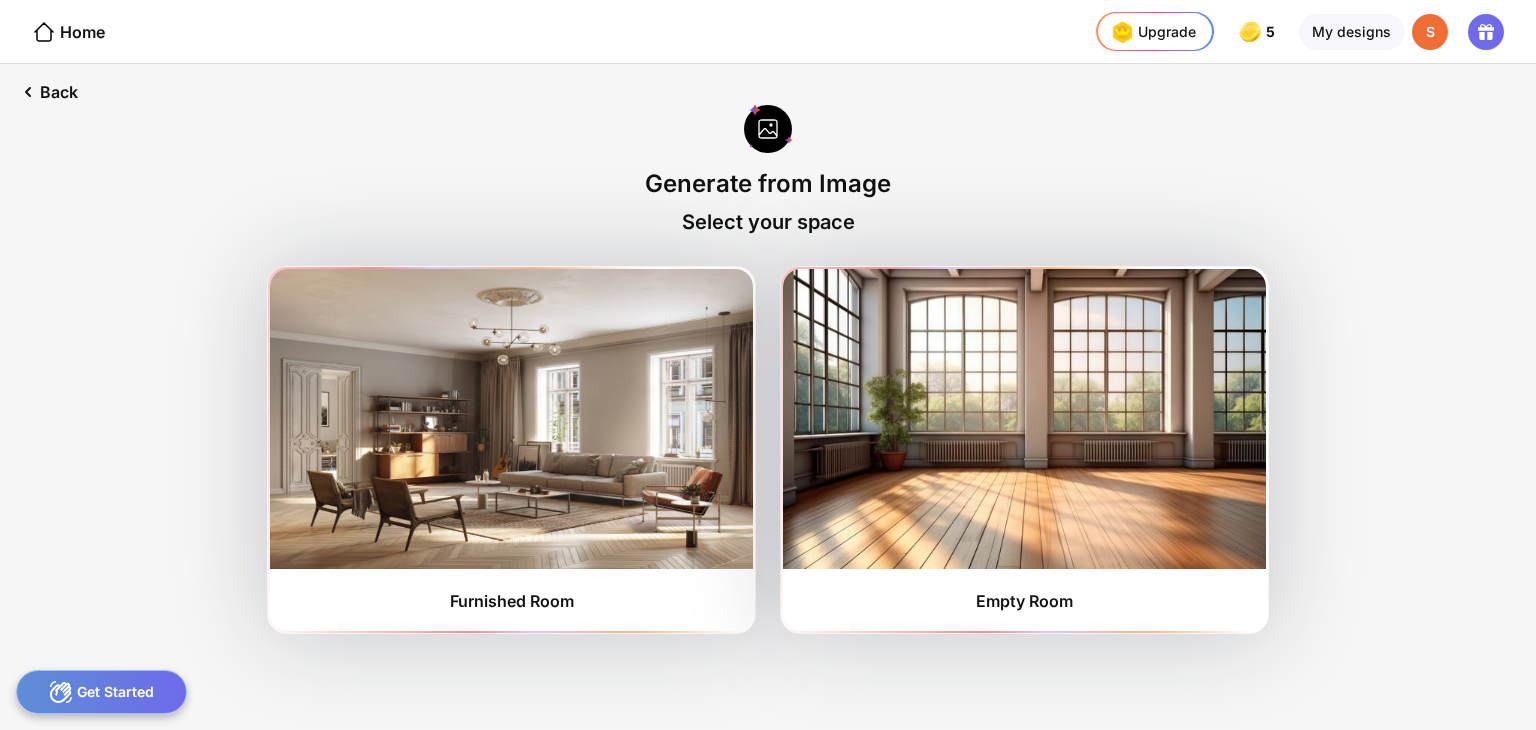 click at bounding box center (1024, 419) 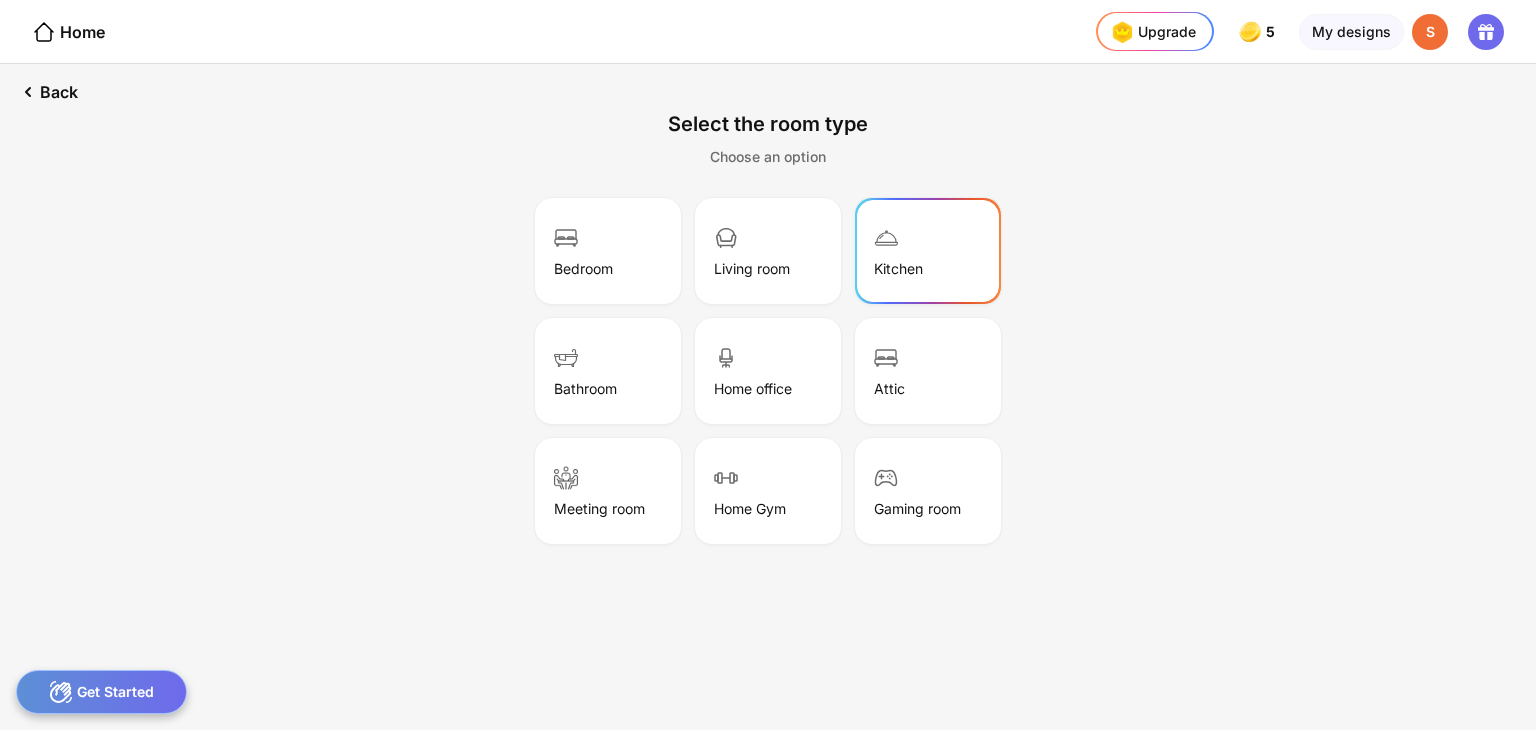 click at bounding box center (886, 240) 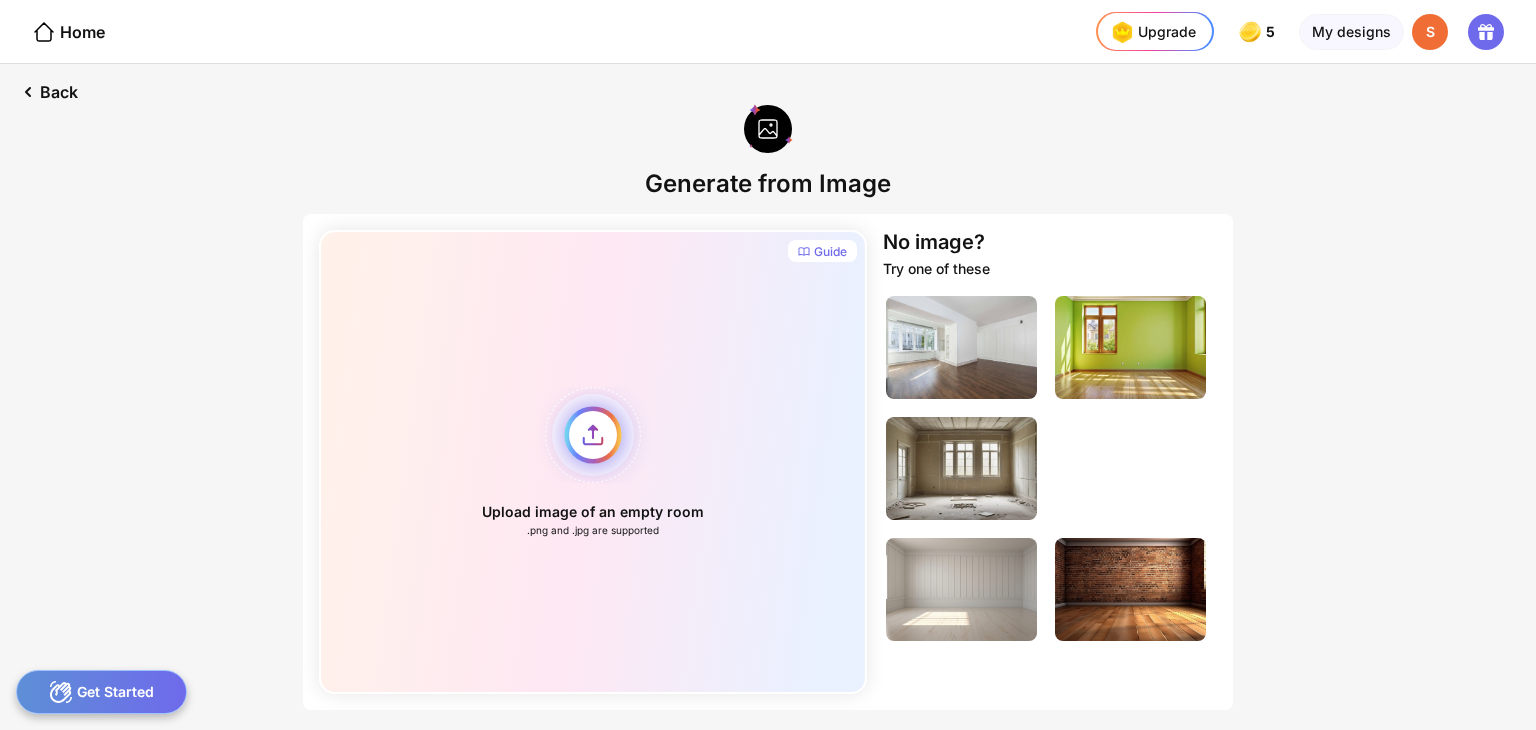 click on "Upload image of an empty room .png and .jpg are supported" at bounding box center (593, 462) 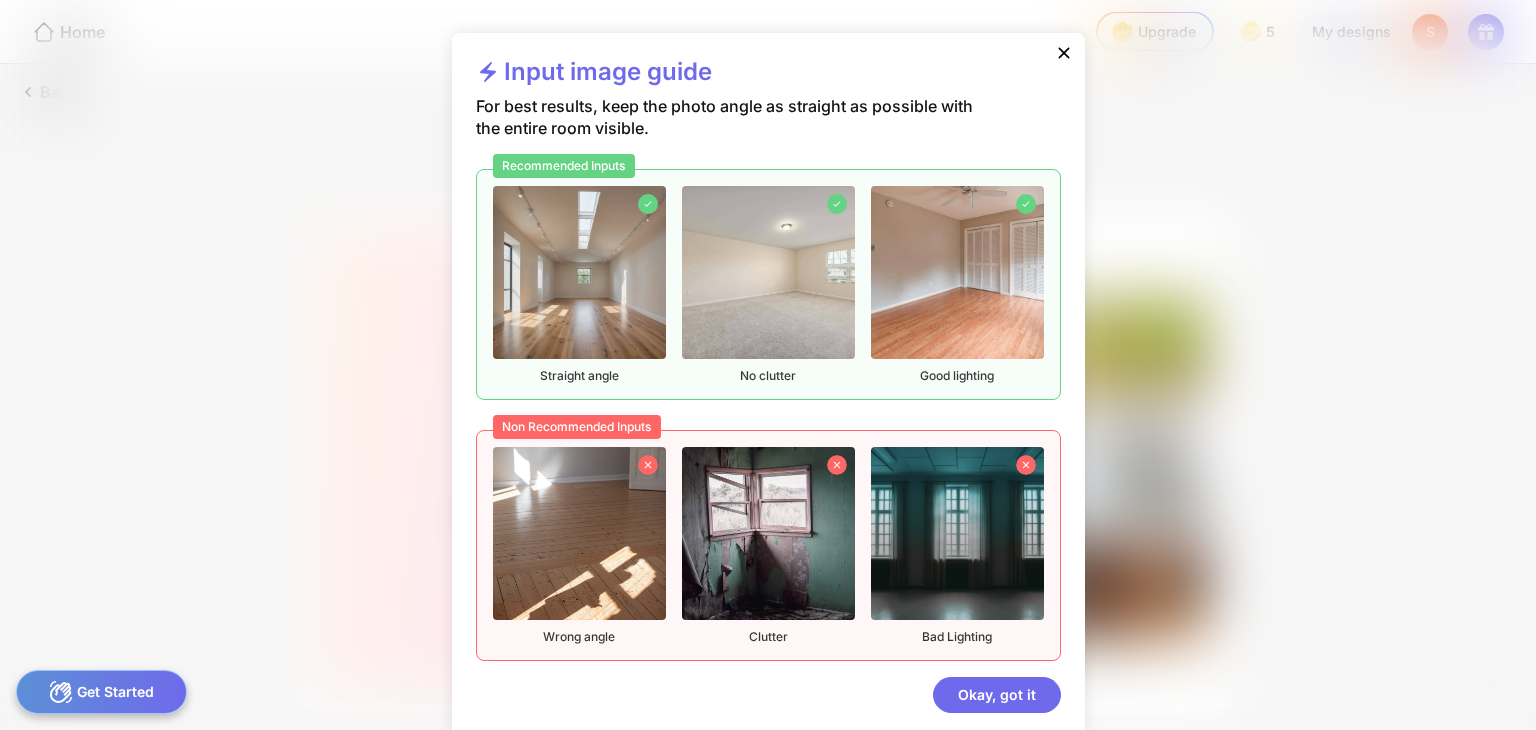 click 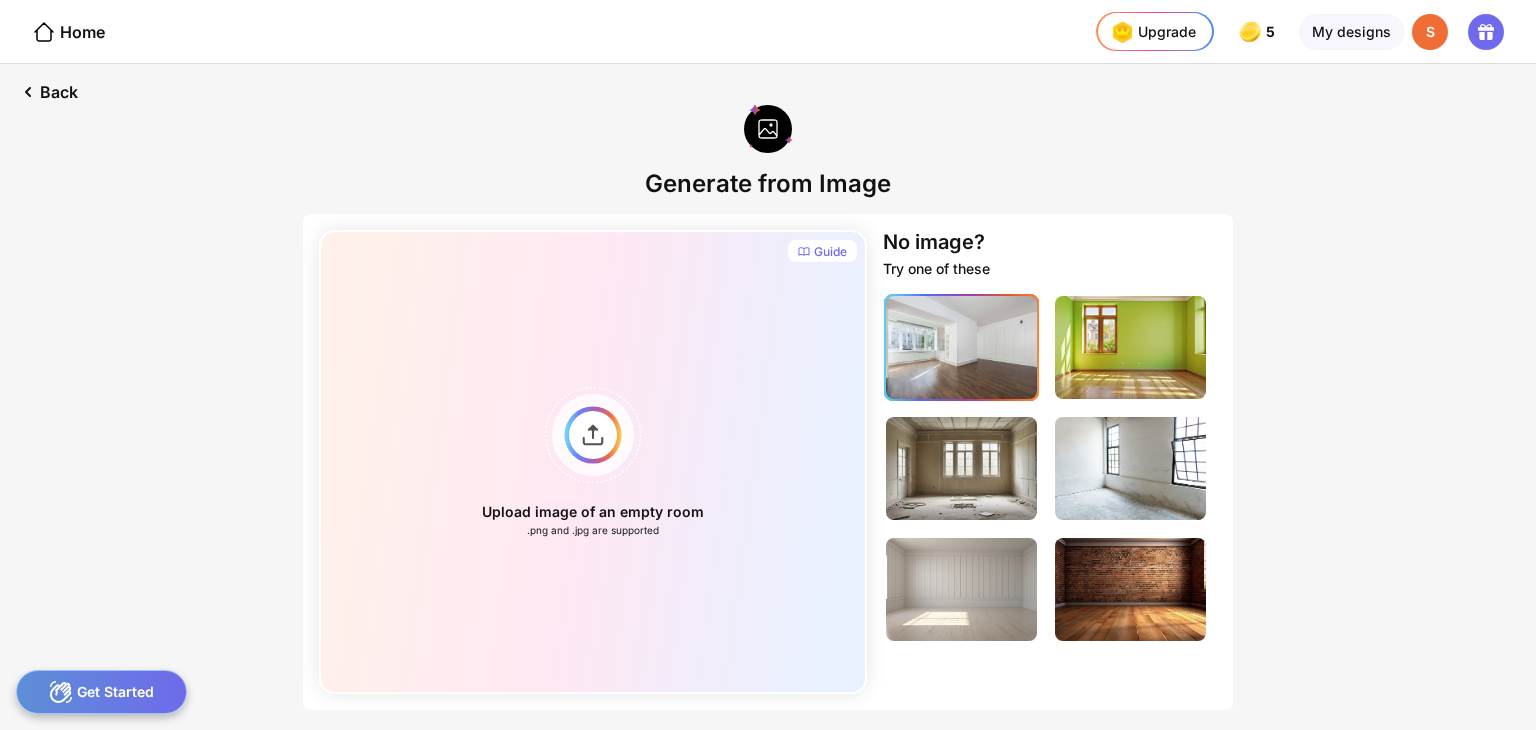 click at bounding box center (961, 347) 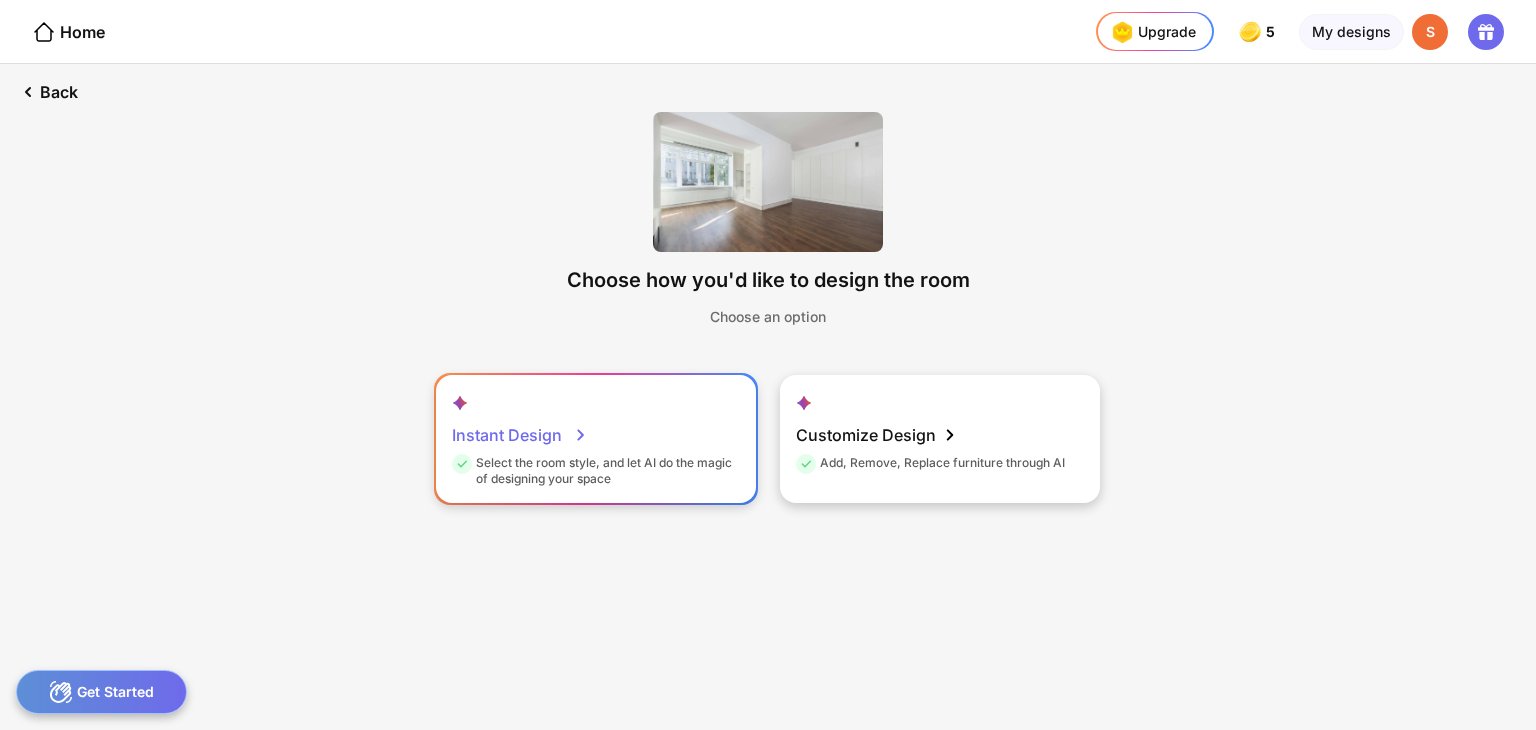 click on "Select the room style, and let AI do the magic of designing your space" at bounding box center (593, 471) 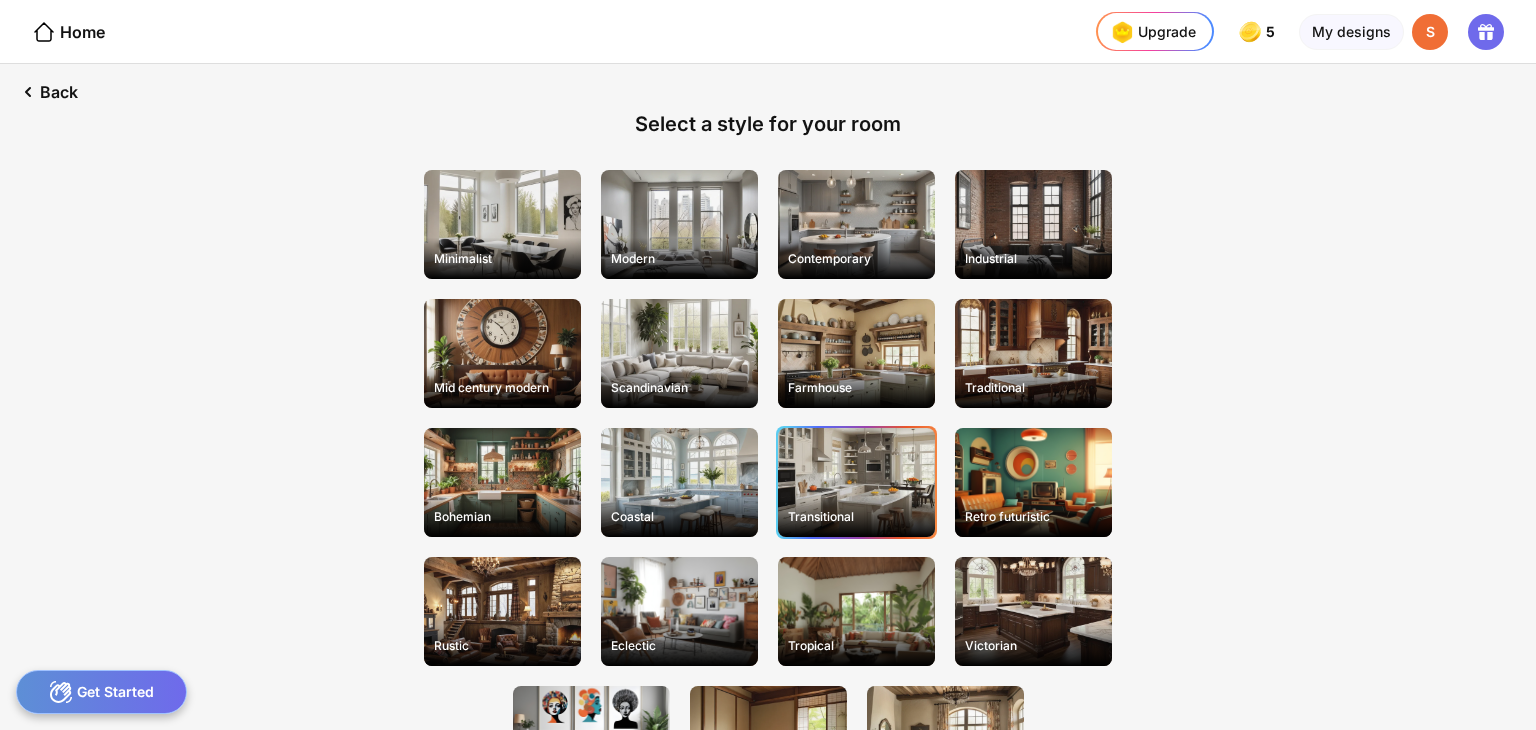 click on "Transitional" at bounding box center (856, 482) 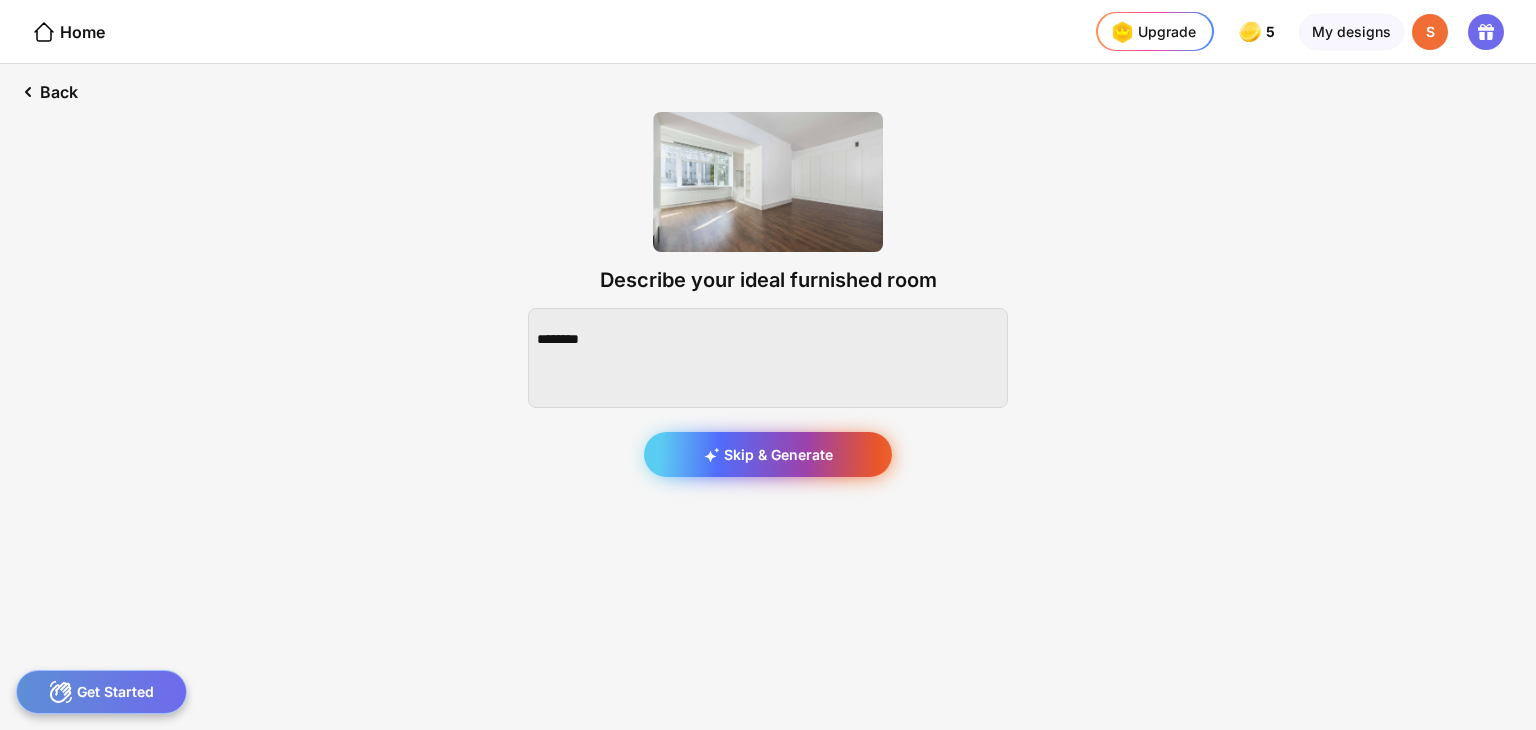 click on "Skip & Generate" at bounding box center (768, 454) 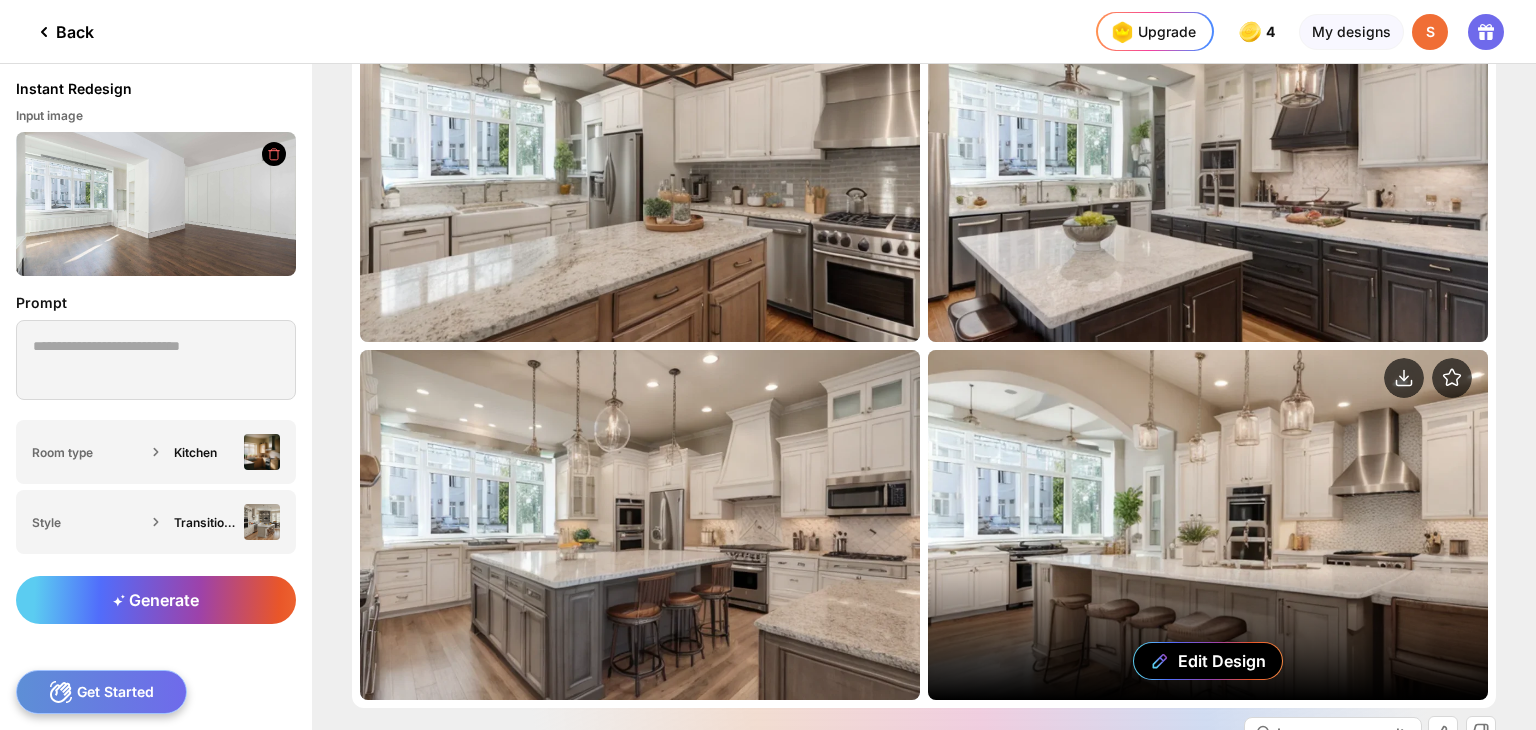 scroll, scrollTop: 0, scrollLeft: 0, axis: both 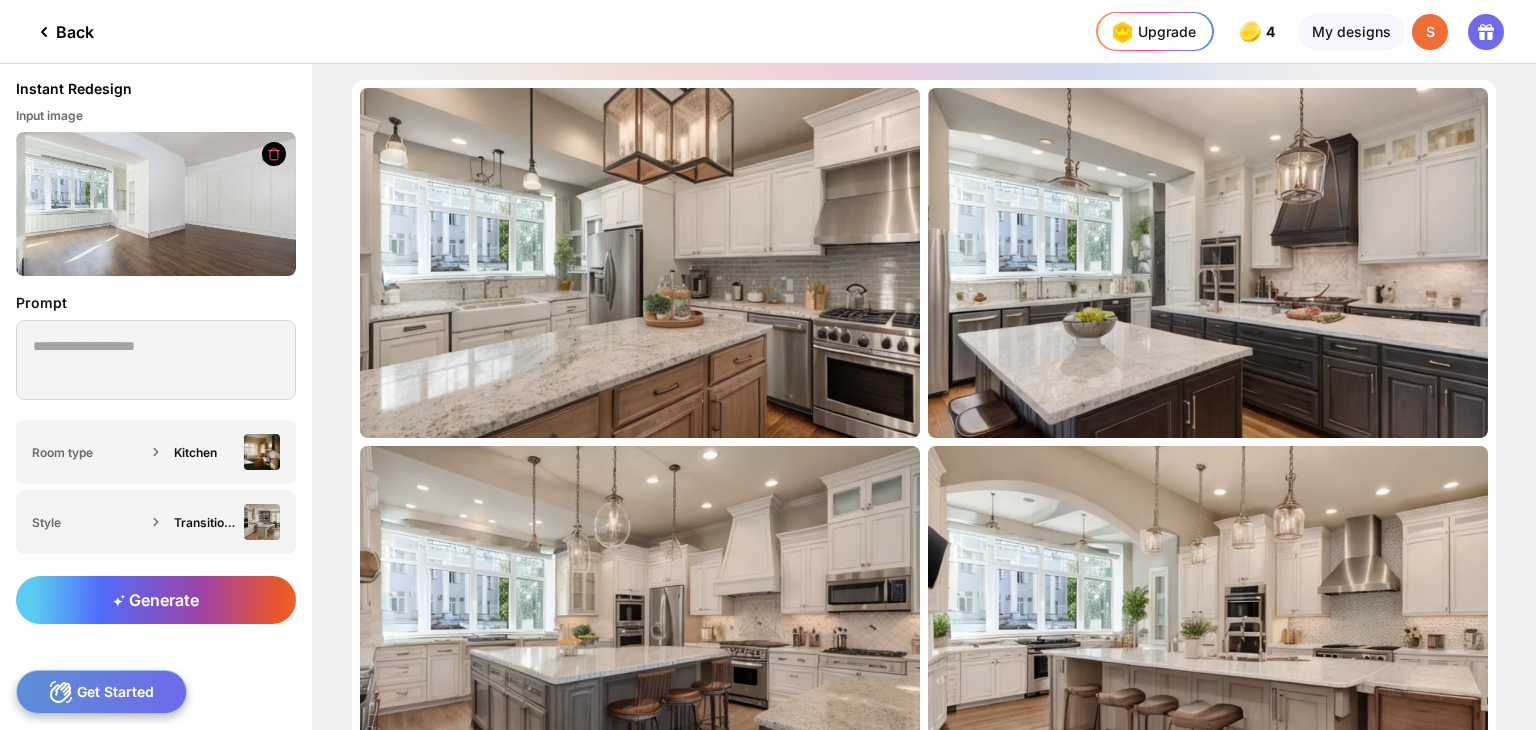 click 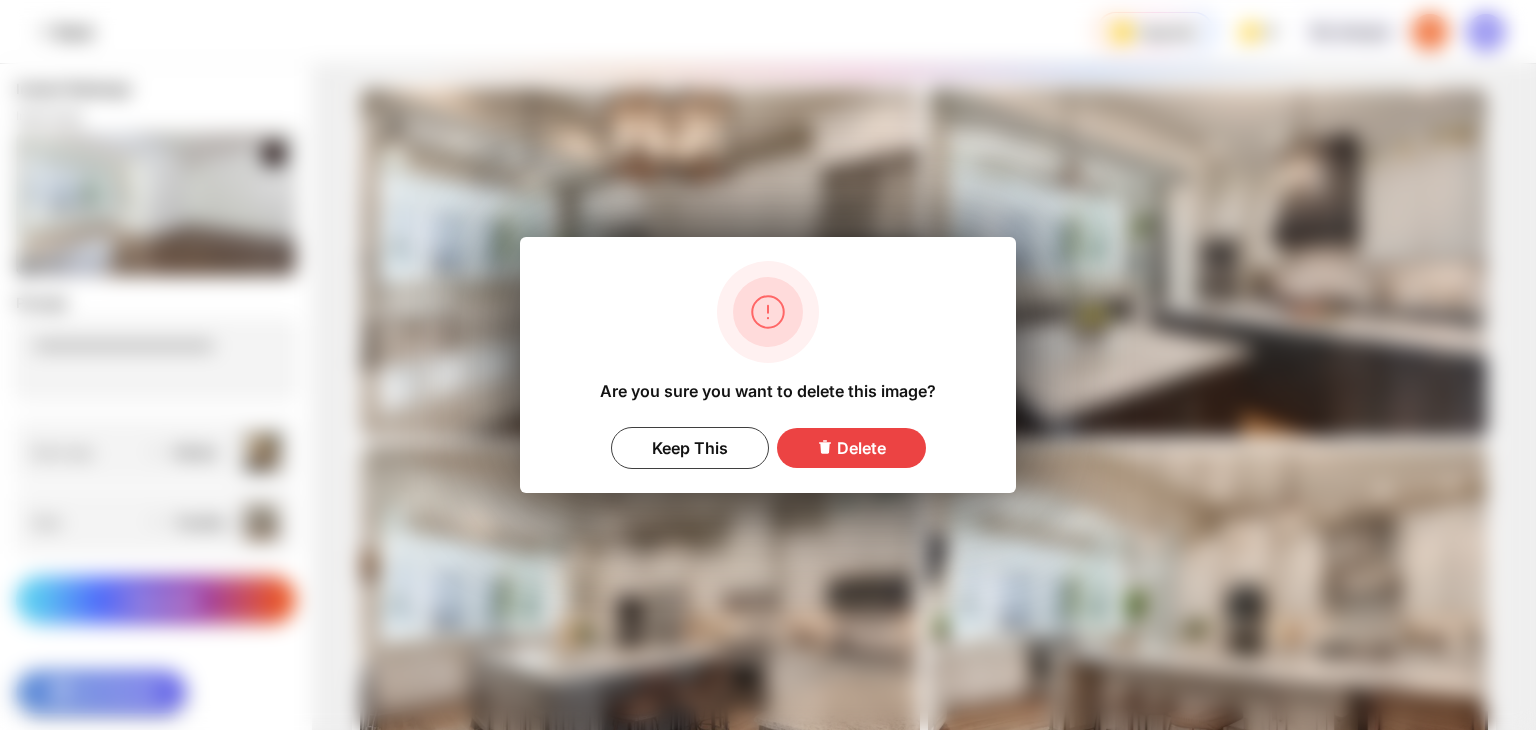 click on "Delete" at bounding box center (851, 448) 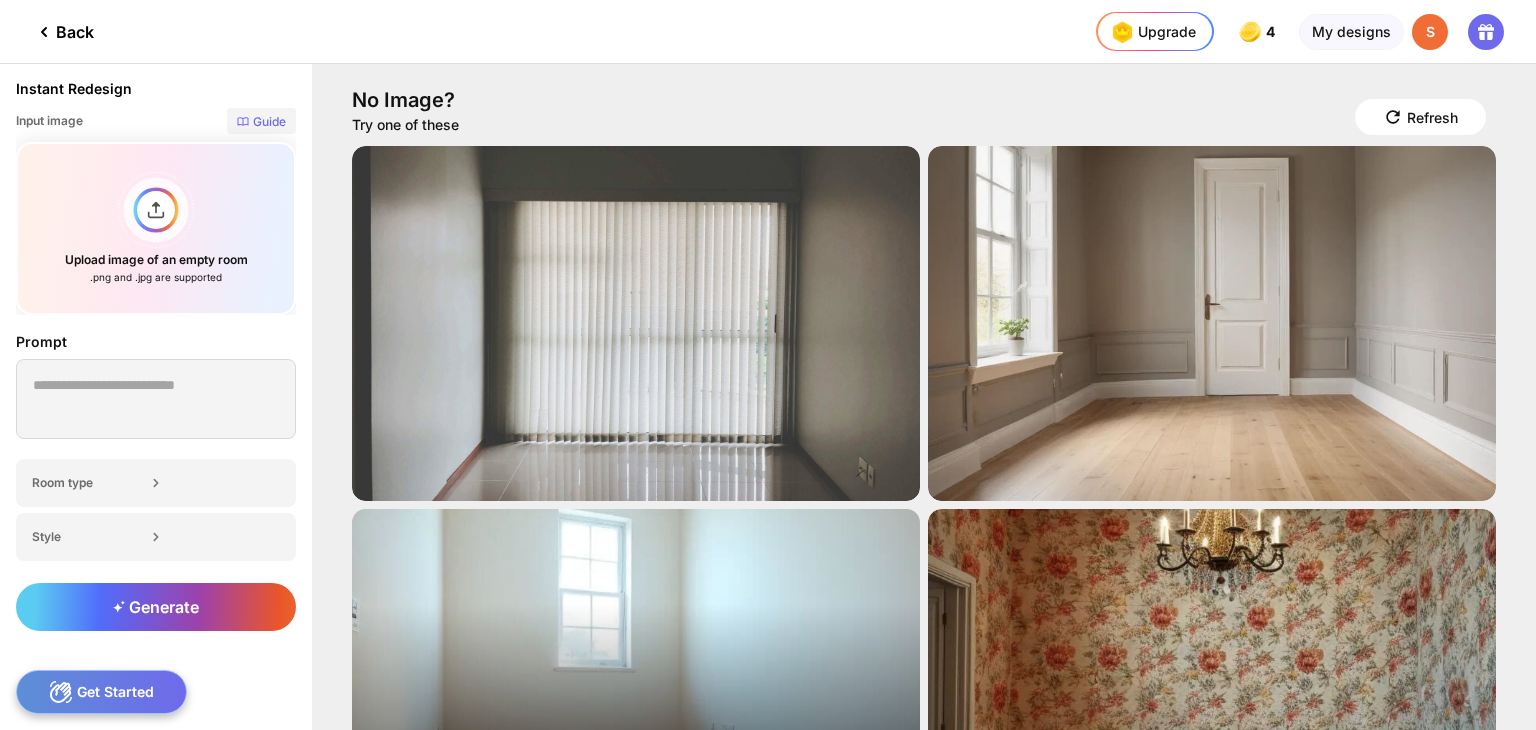scroll, scrollTop: 156, scrollLeft: 0, axis: vertical 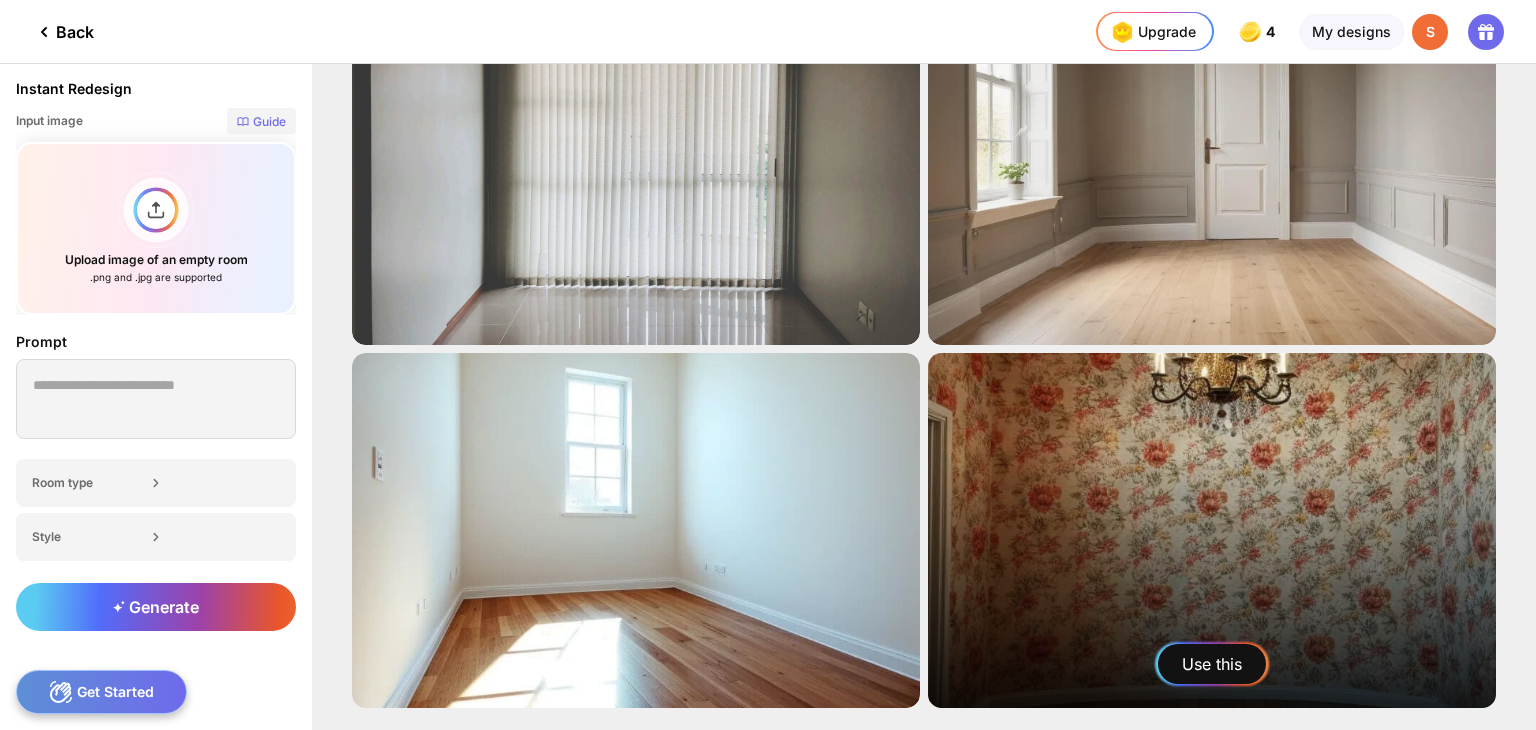 click on "Use this" at bounding box center (1212, 664) 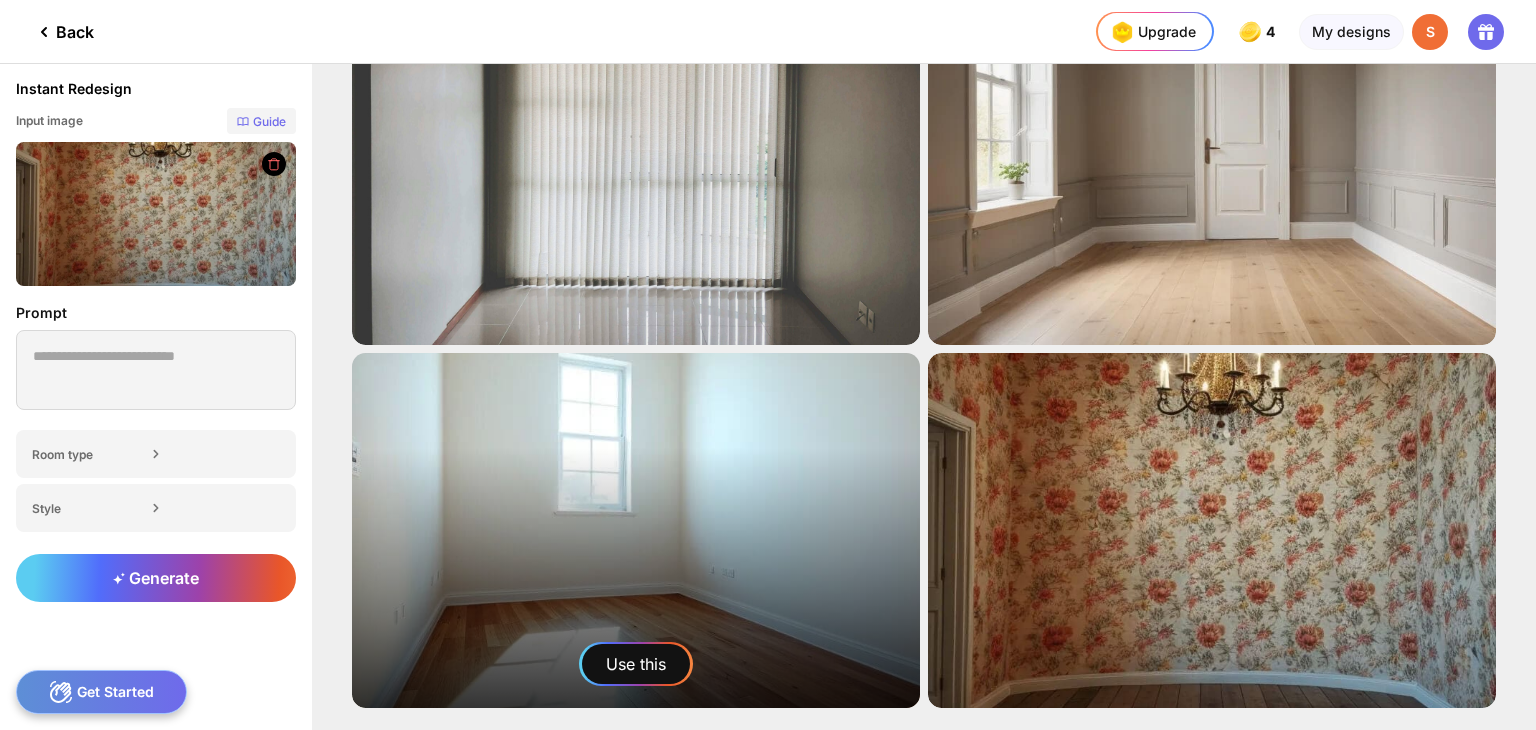 scroll, scrollTop: 0, scrollLeft: 0, axis: both 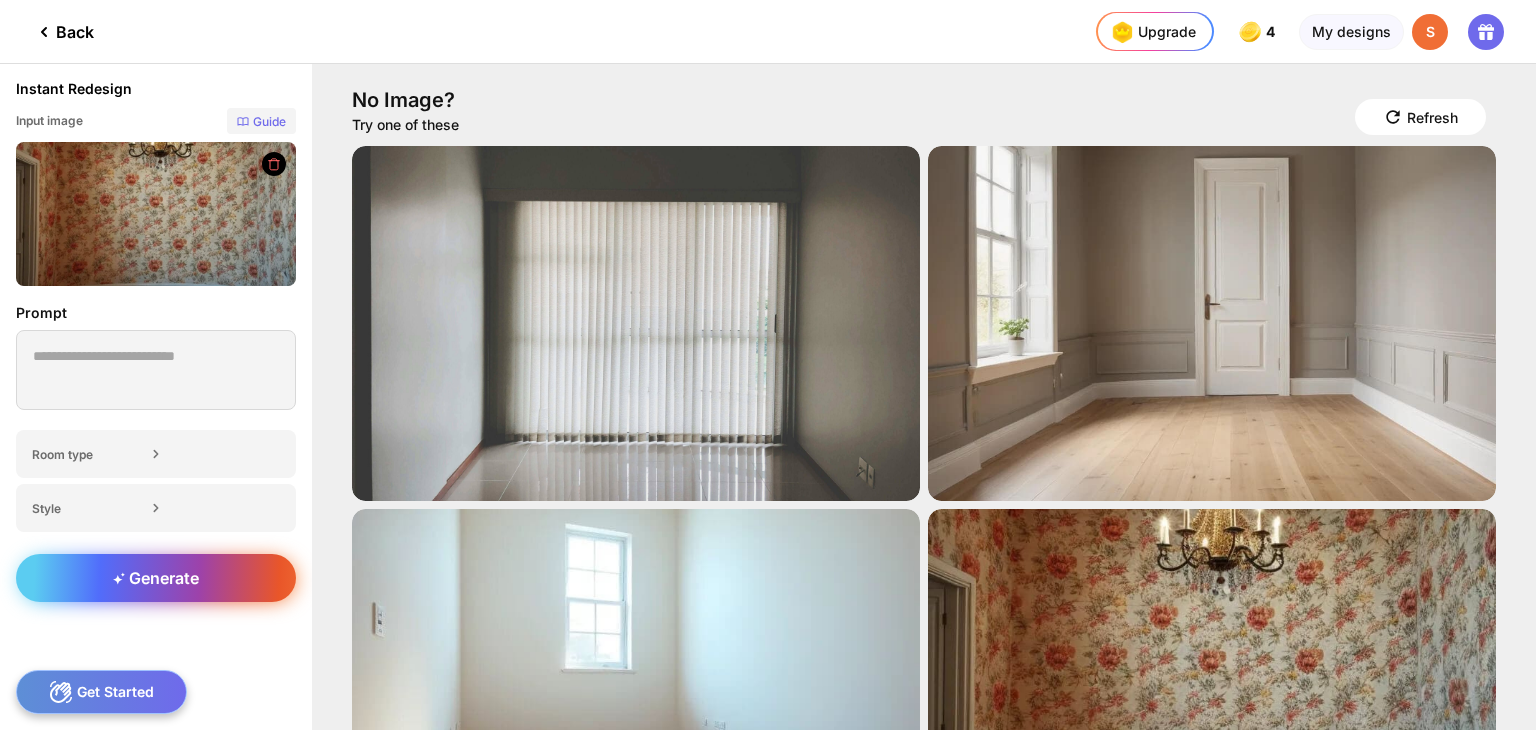 click on "Generate" at bounding box center (156, 578) 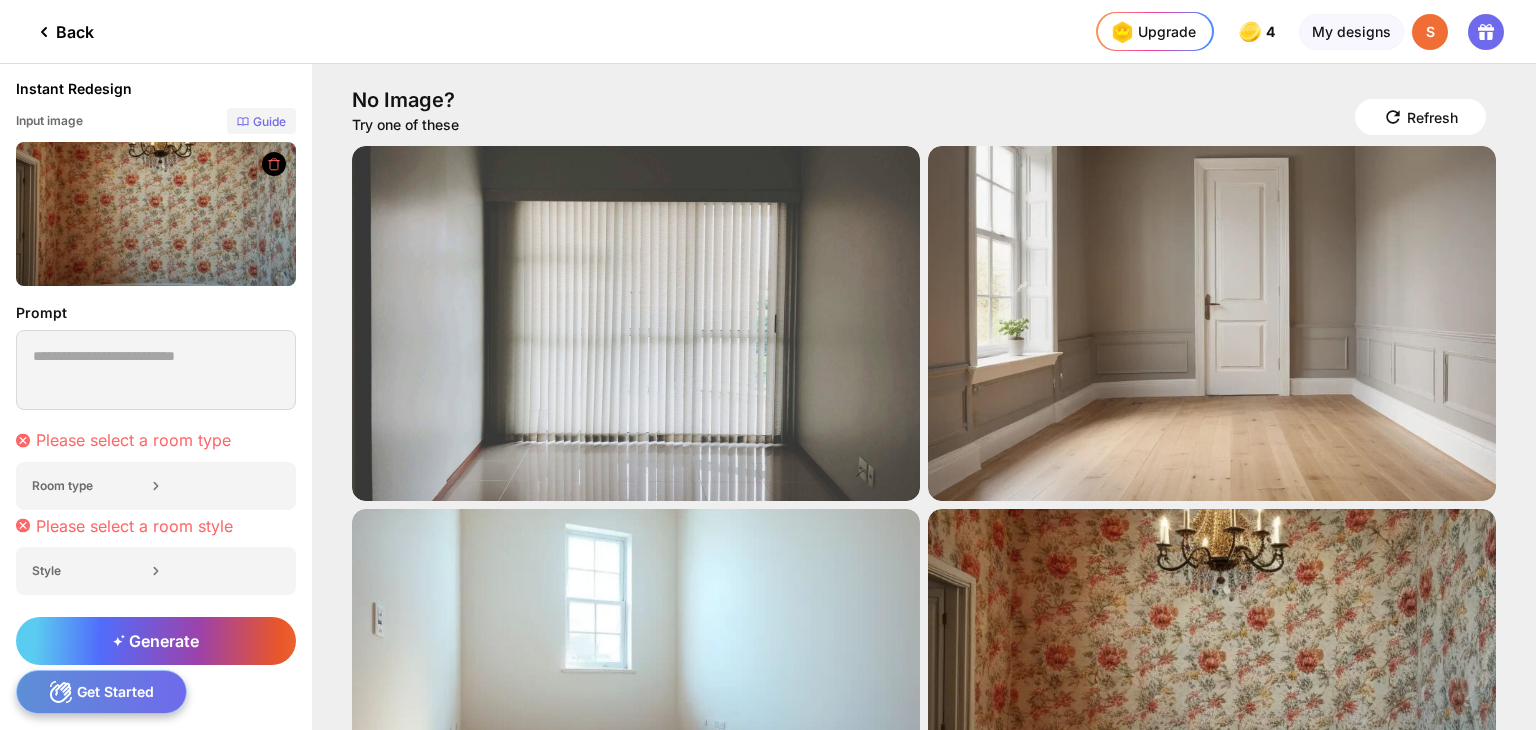click on "Back" 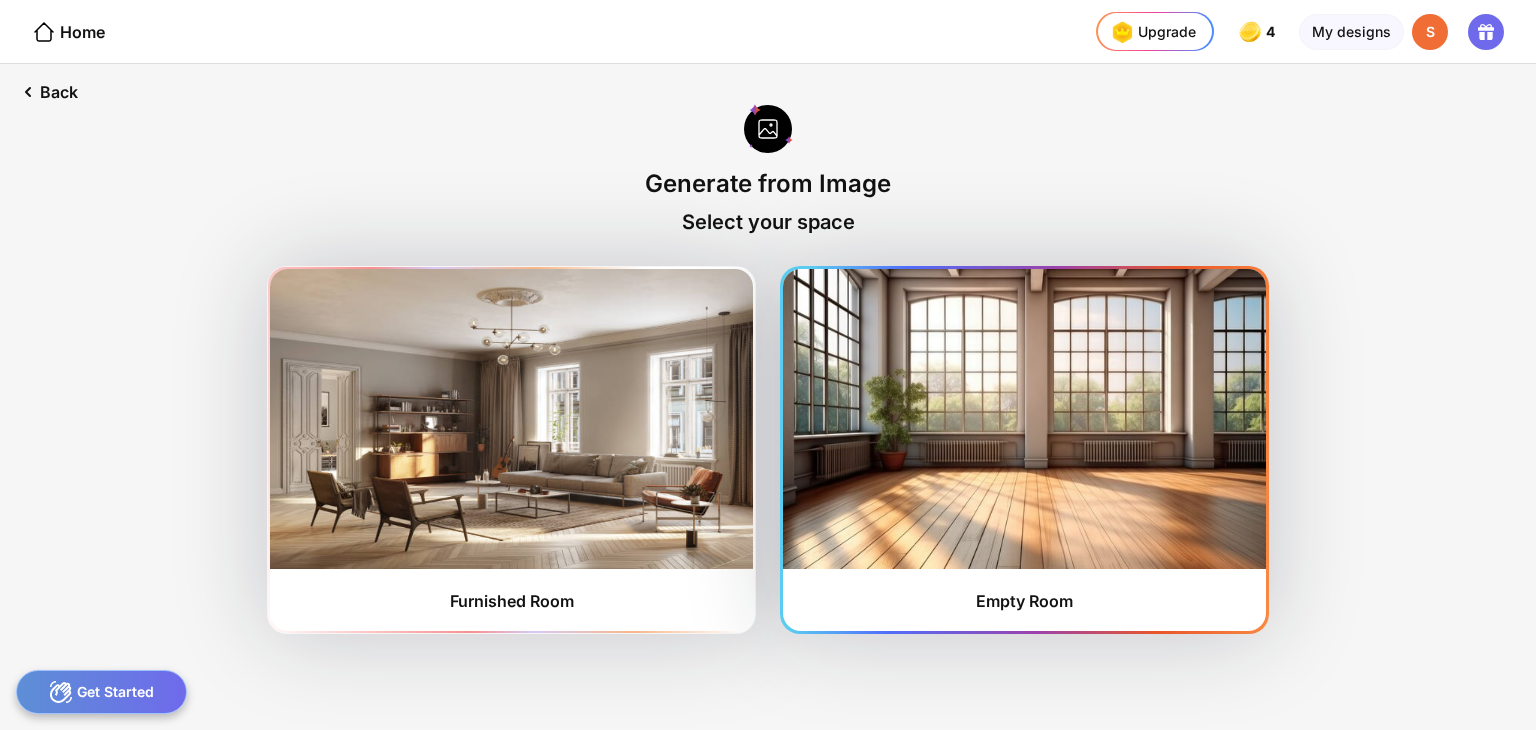 click at bounding box center [1024, 419] 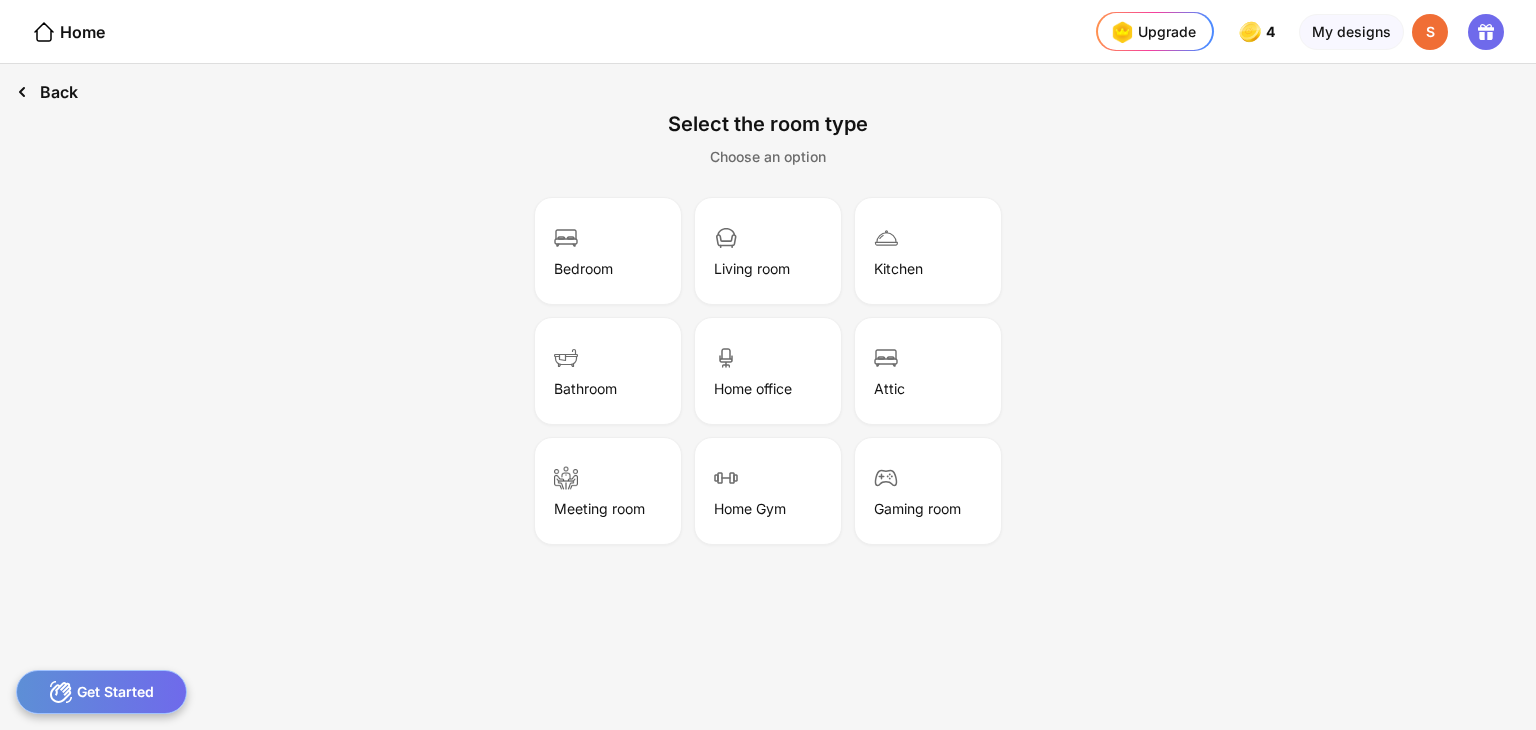 click on "Back" at bounding box center [47, 92] 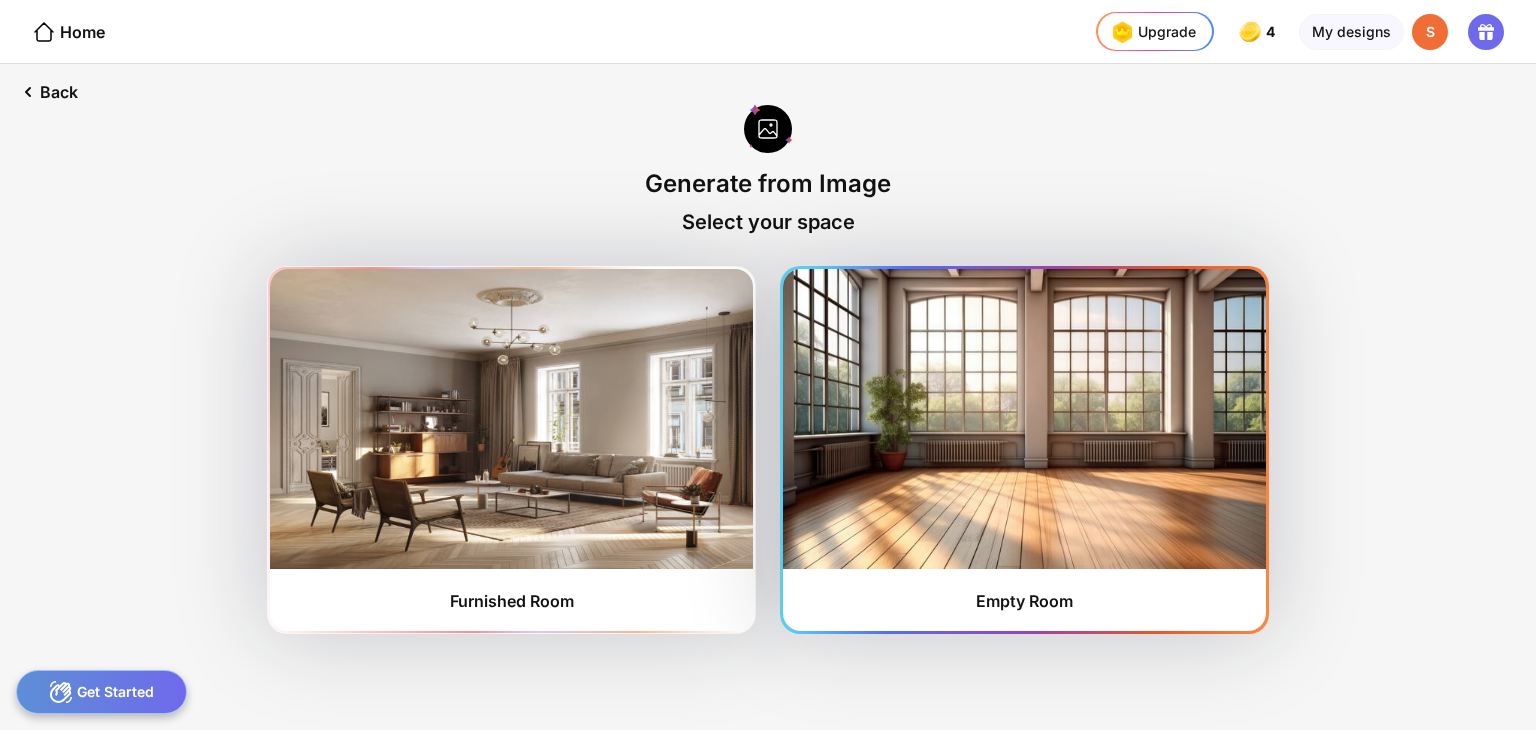 click at bounding box center [1024, 419] 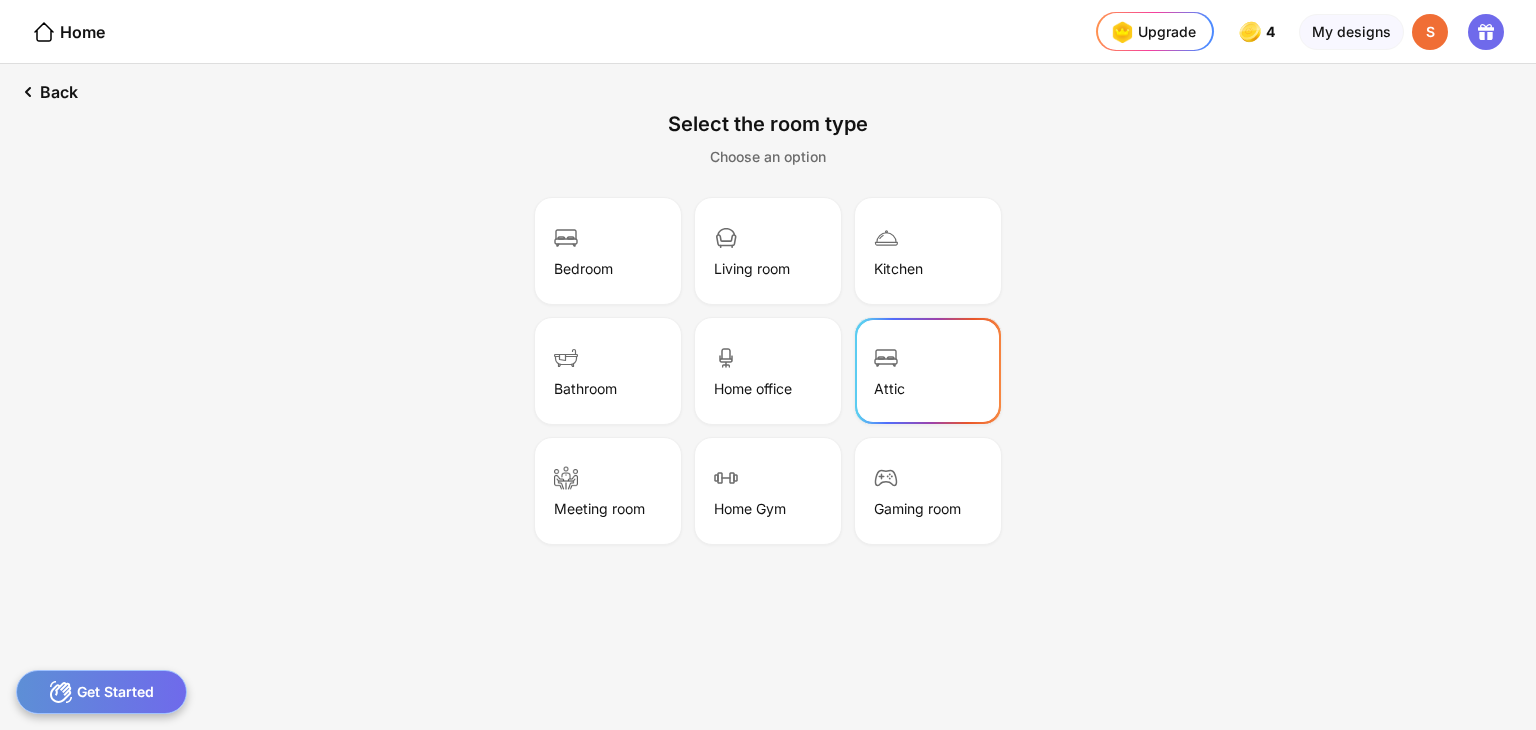 click on "Attic" at bounding box center (889, 388) 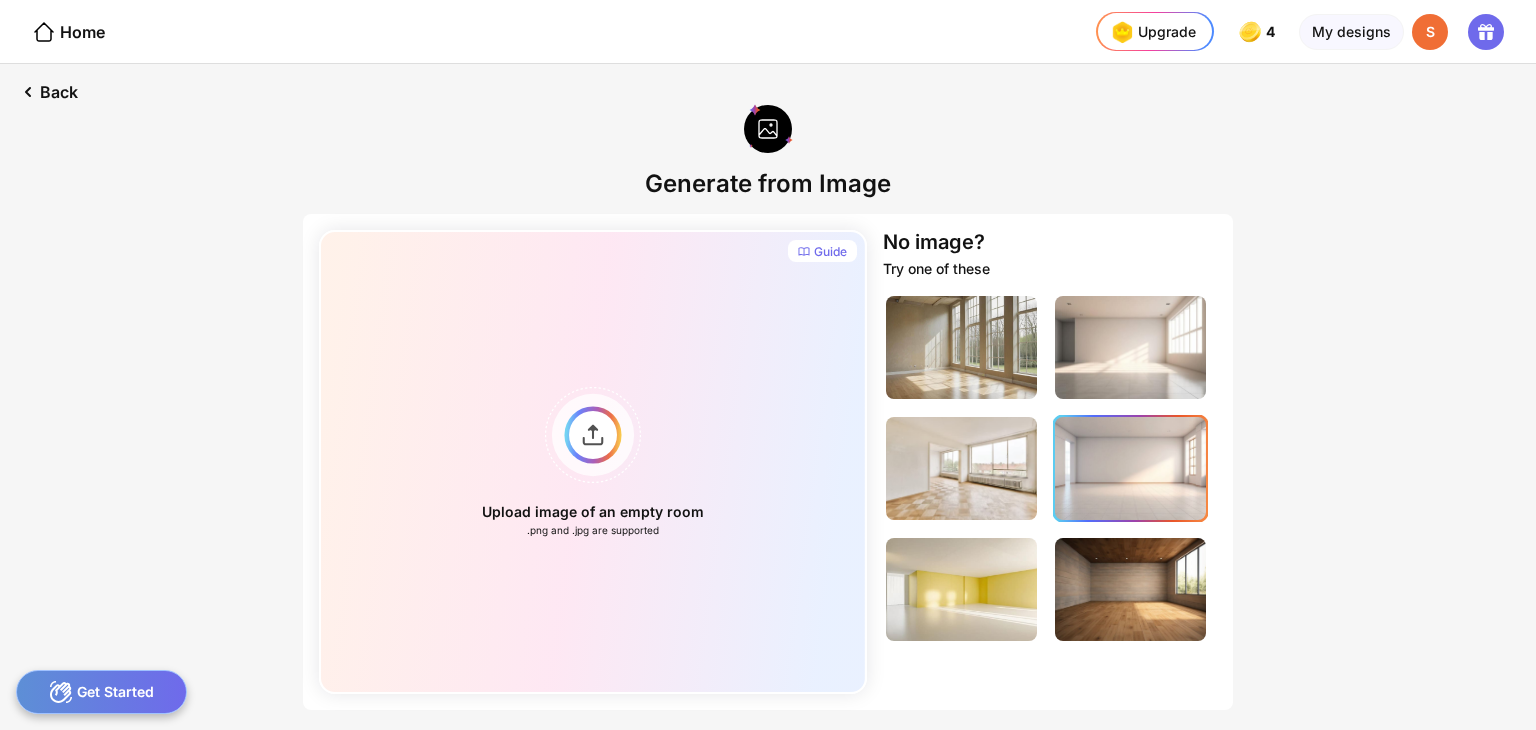 click at bounding box center [1130, 468] 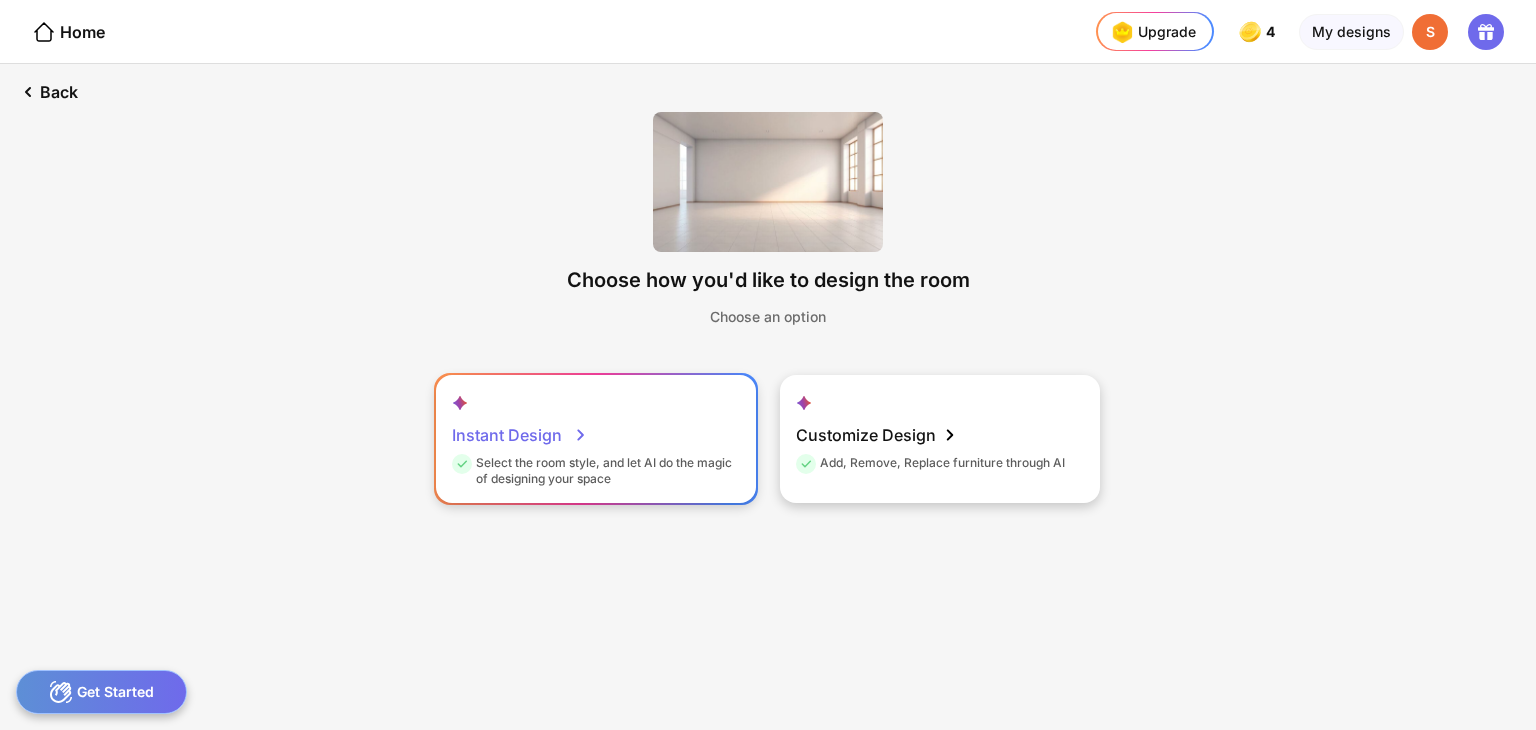 click on "Instant Design   Select the room style, and let AI do the magic of designing your space" at bounding box center [596, 439] 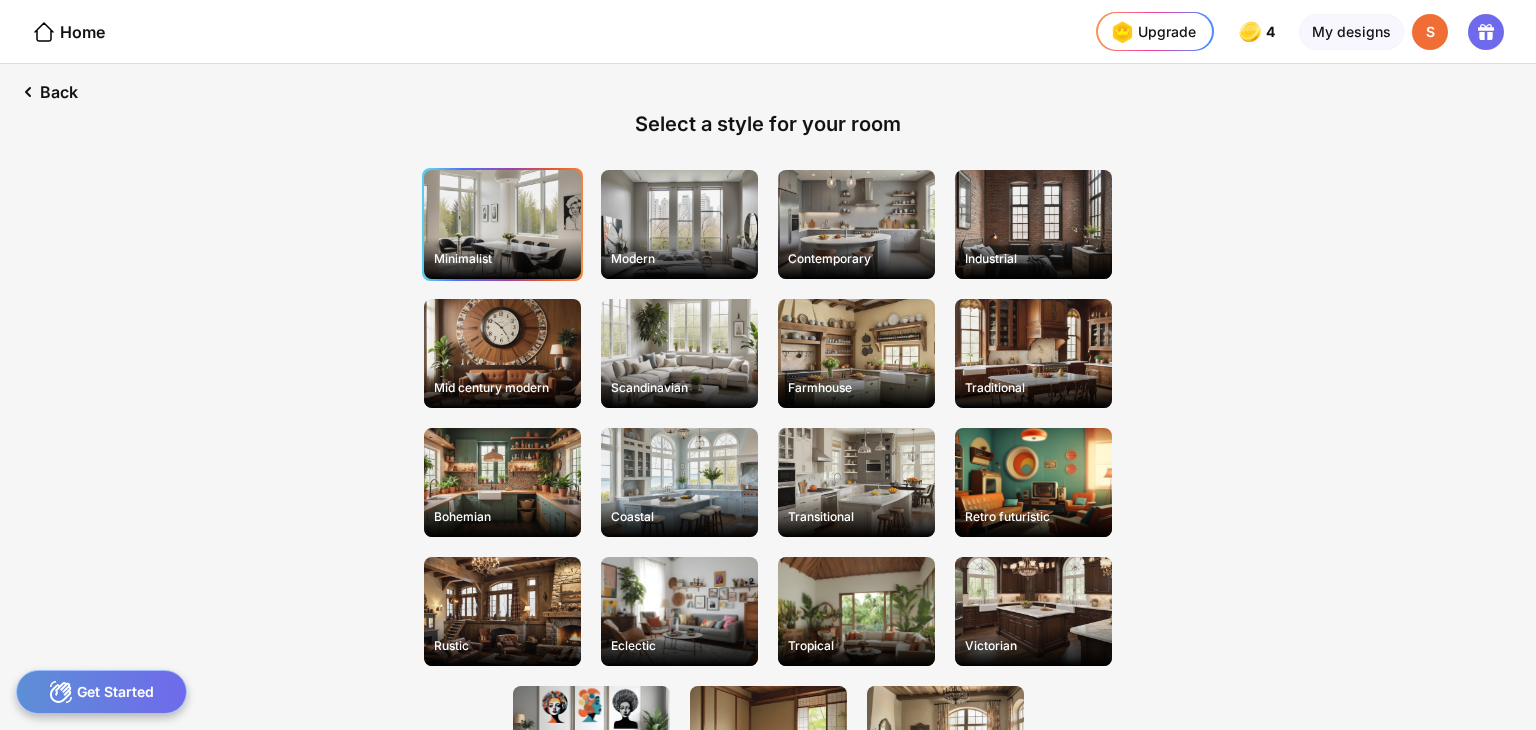click on "Minimalist" at bounding box center [502, 258] 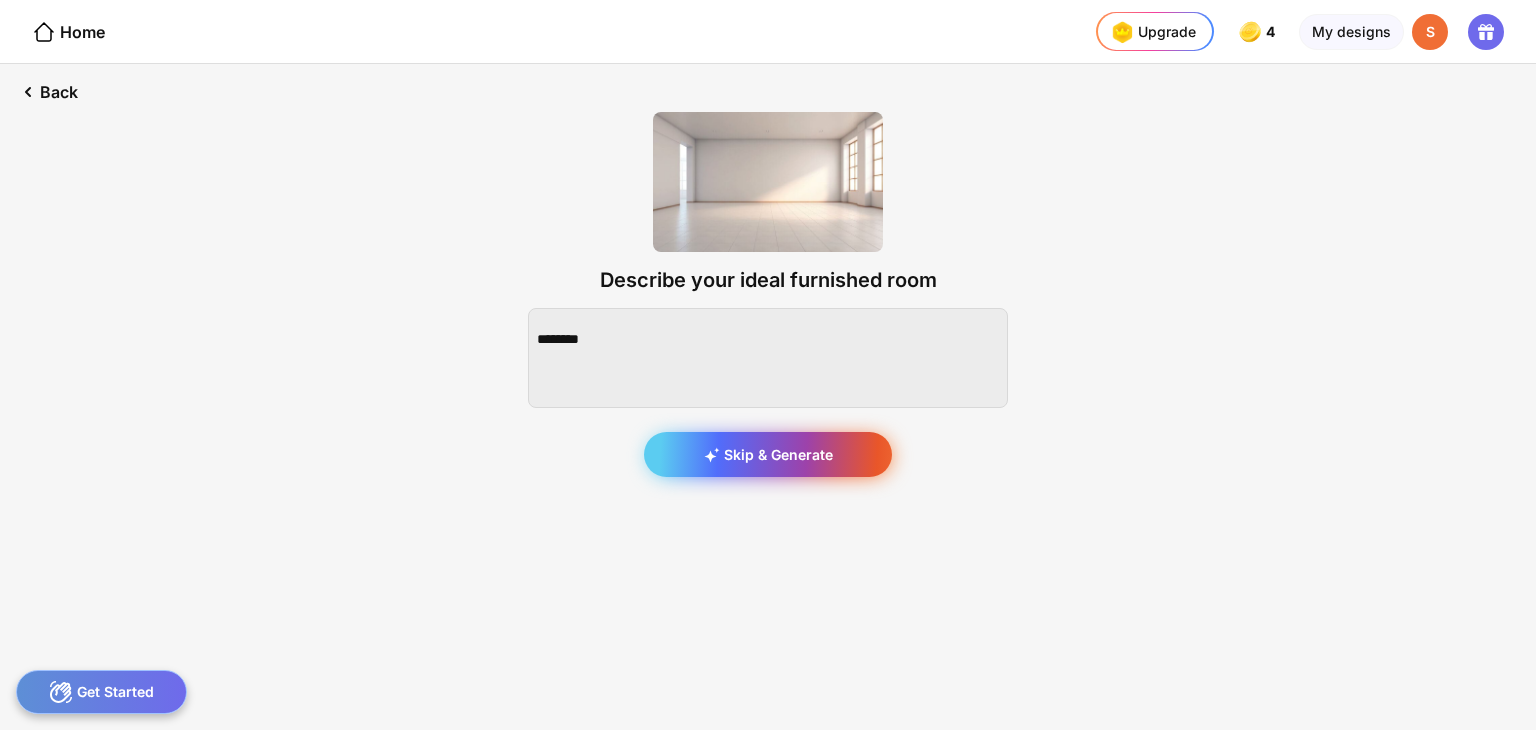 click on "Skip & Generate" at bounding box center (768, 454) 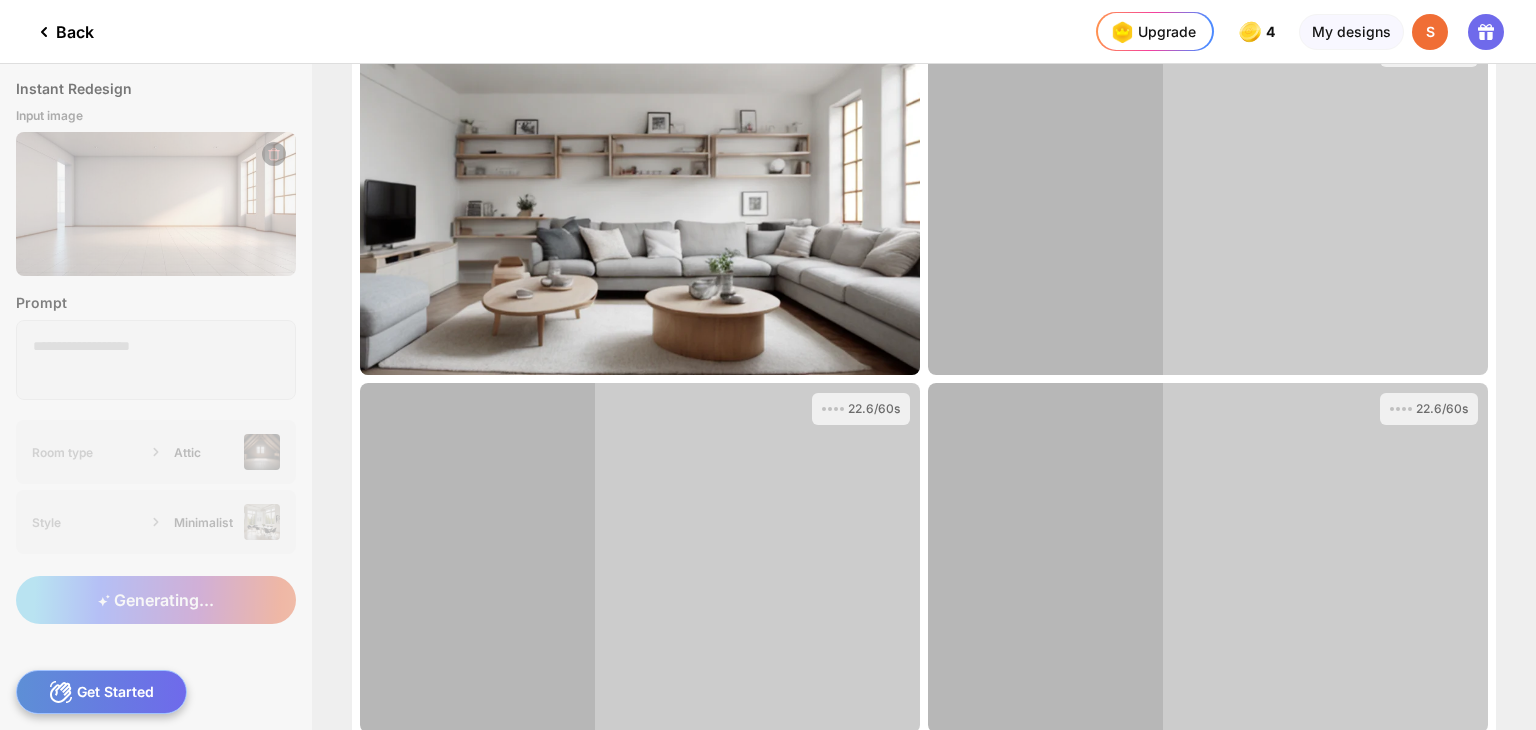 scroll, scrollTop: 0, scrollLeft: 0, axis: both 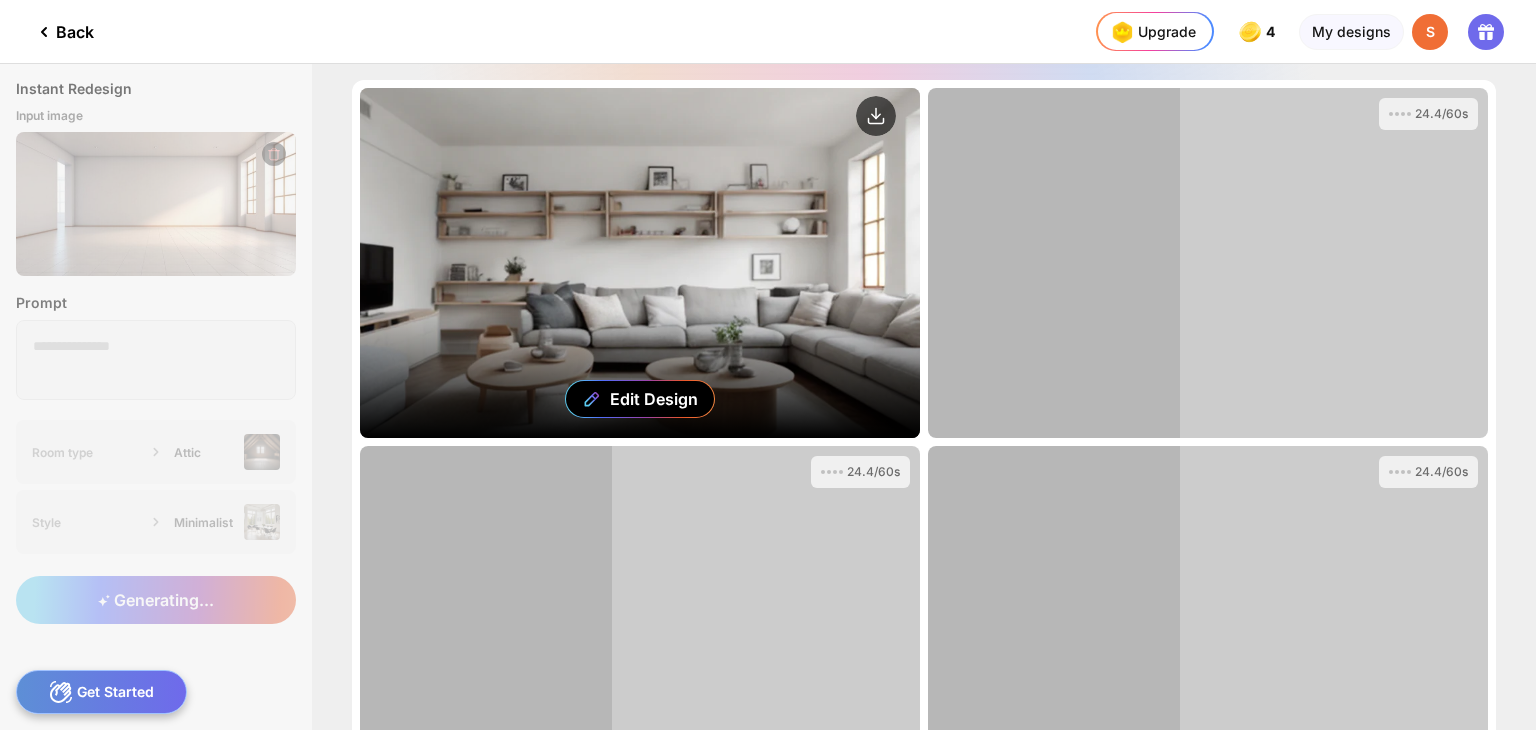 click on "Edit Design" at bounding box center [640, 263] 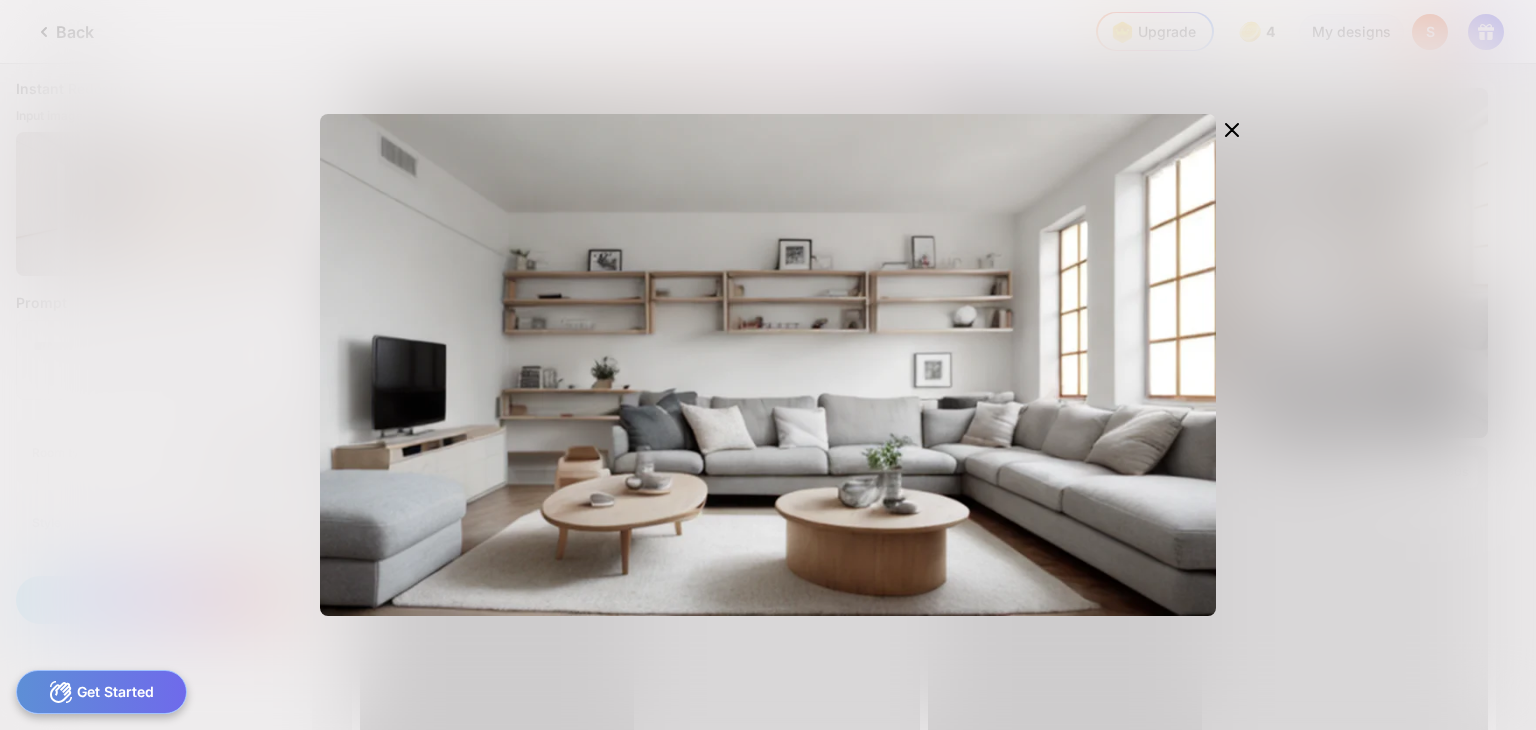click on "Edit Design" at bounding box center [768, 365] 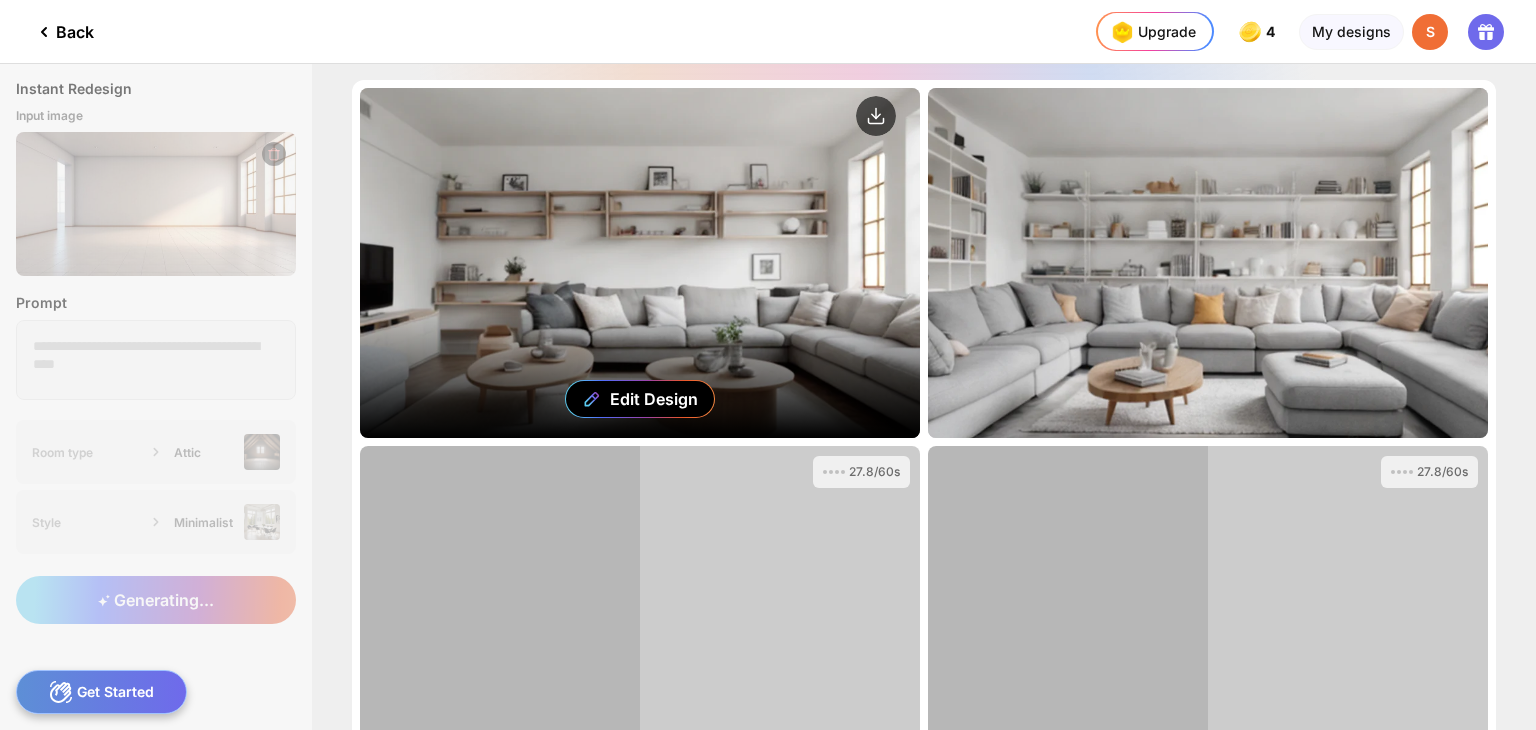 click on "Edit Design" at bounding box center [640, 263] 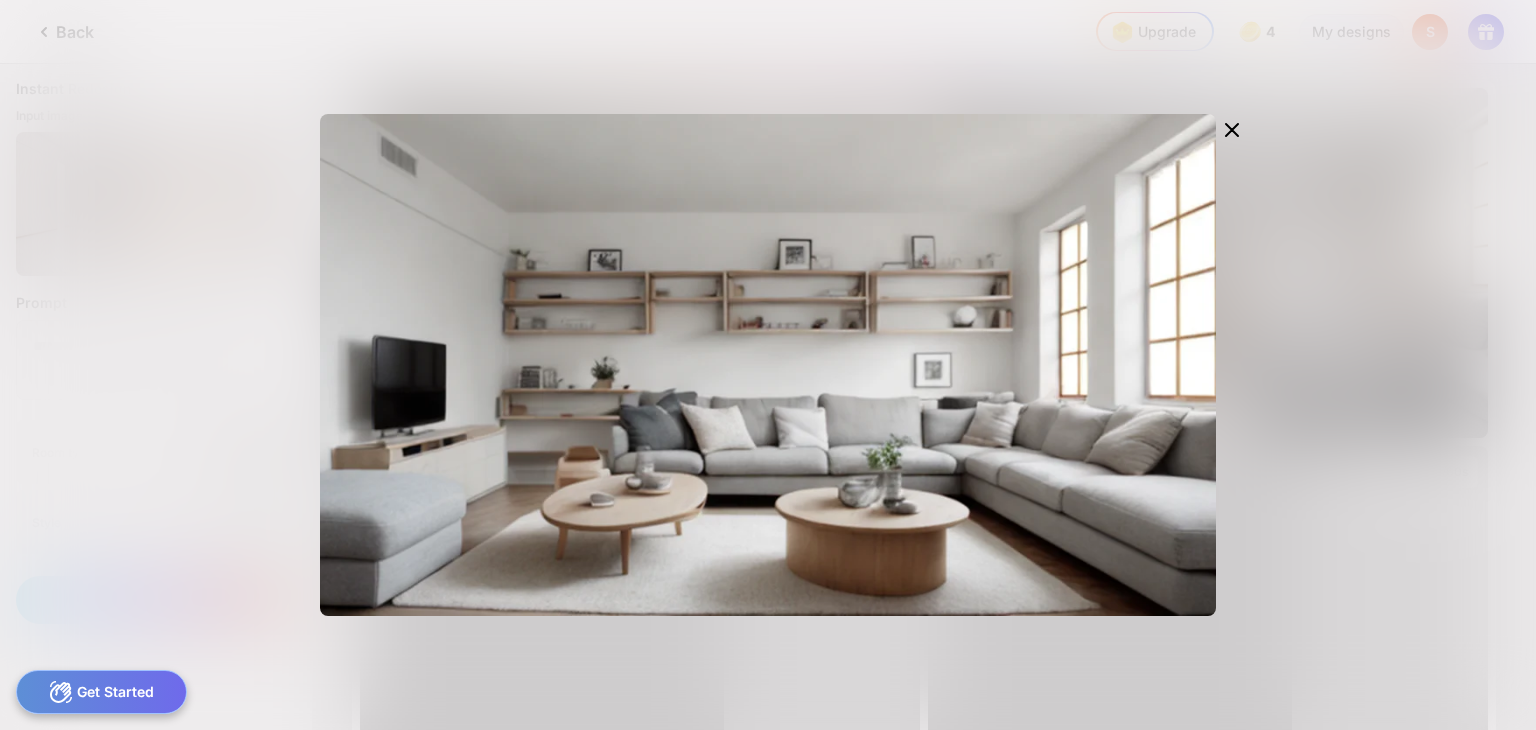 click on "Edit Design" at bounding box center (768, 365) 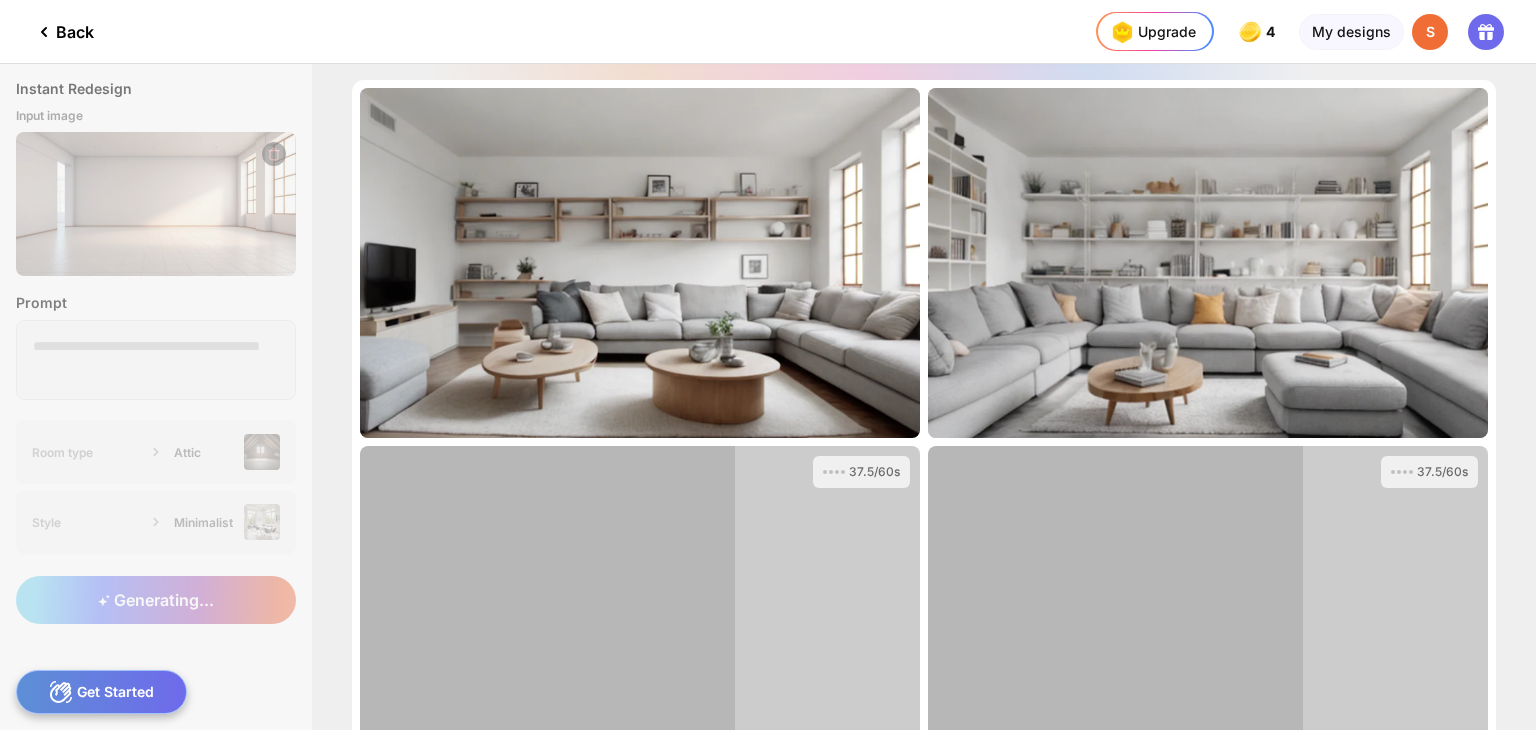 click on "Edit Design" at bounding box center [0, 0] 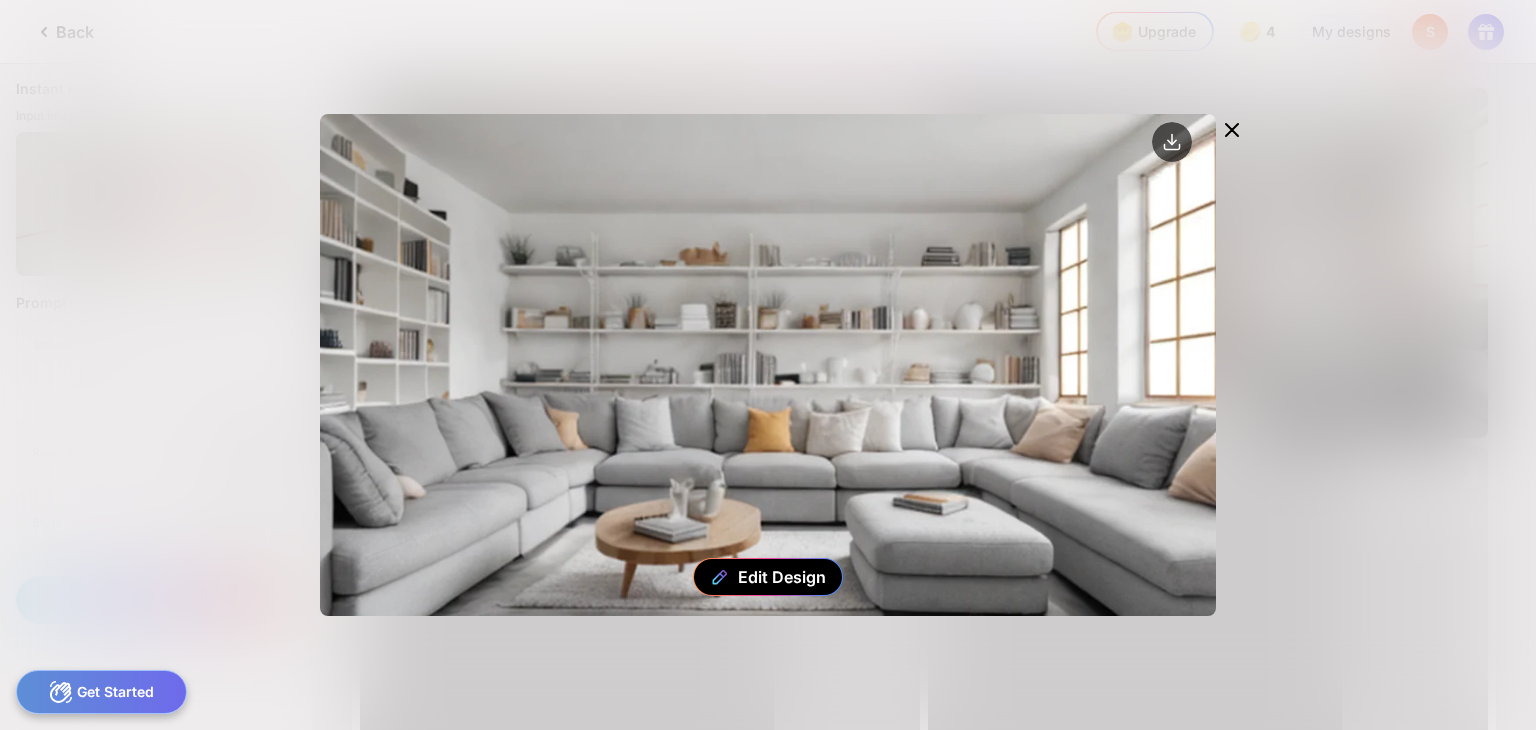 click 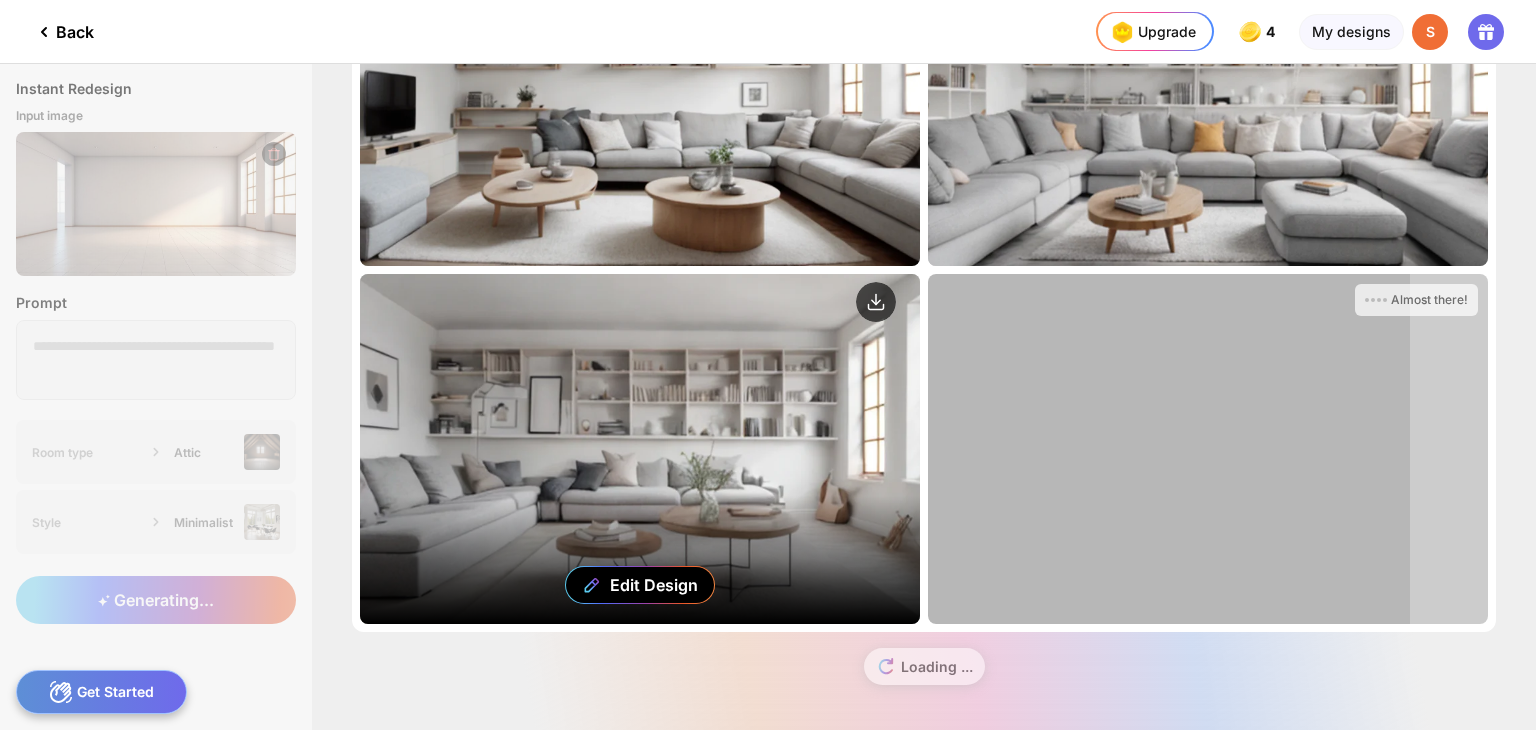 scroll, scrollTop: 0, scrollLeft: 0, axis: both 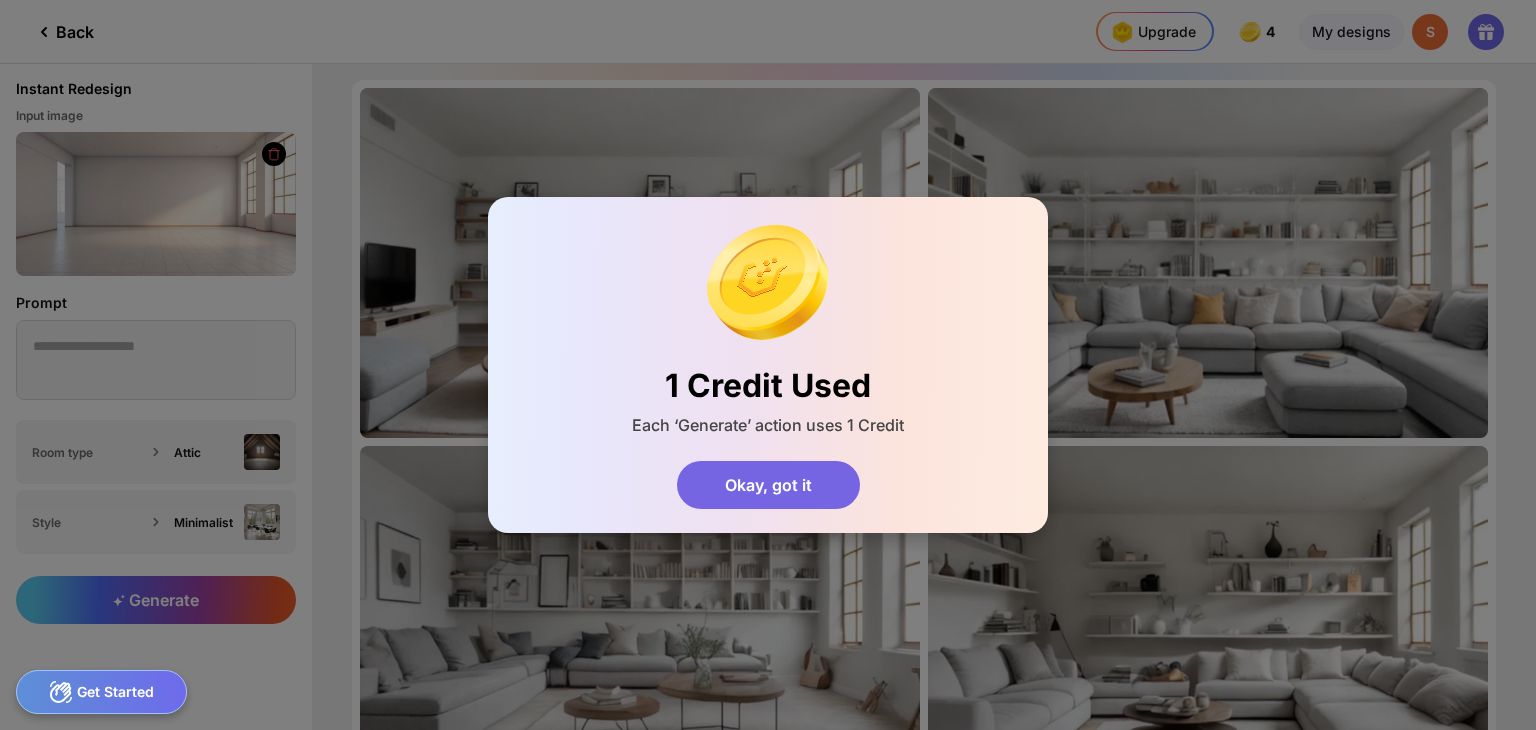 click on "Okay, got it" at bounding box center [768, 485] 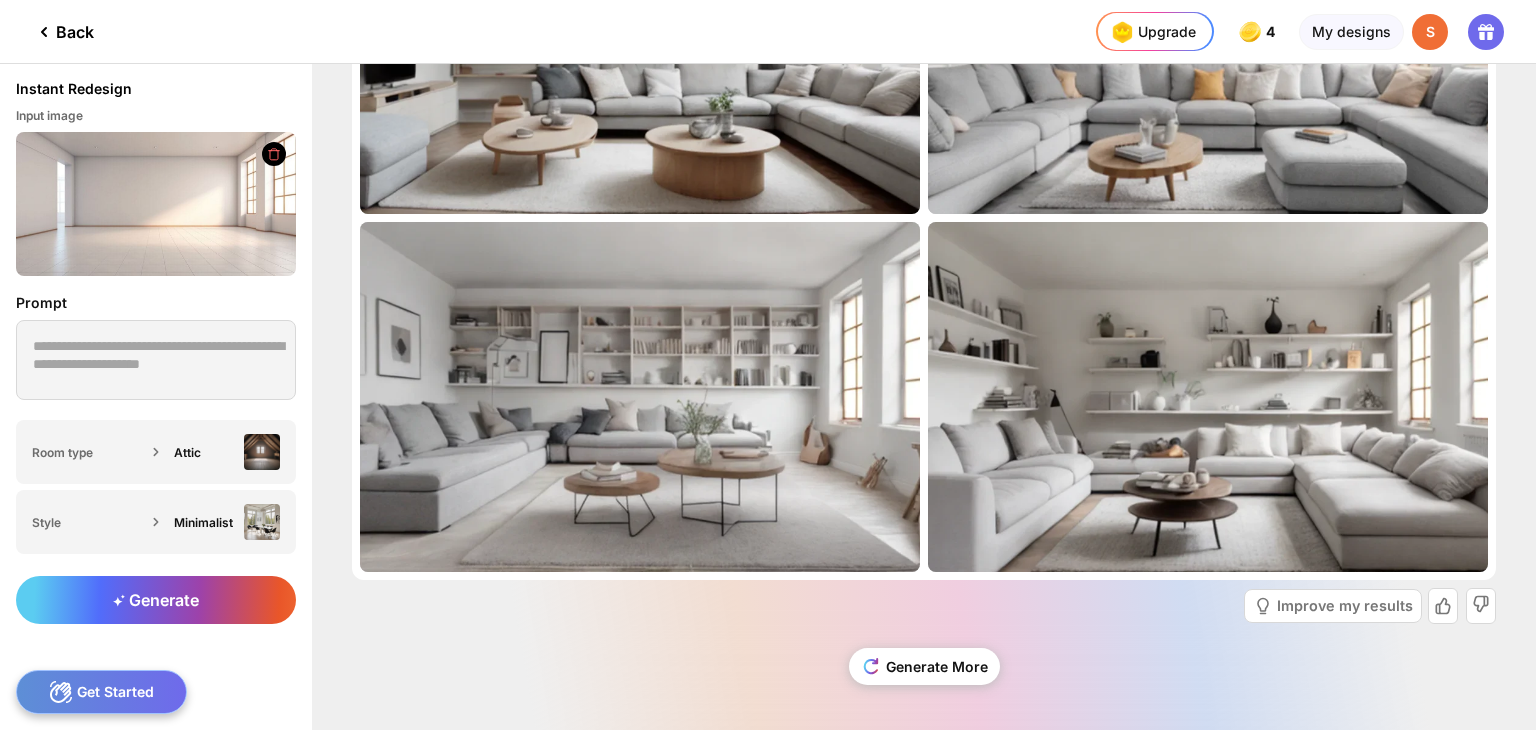 scroll, scrollTop: 224, scrollLeft: 0, axis: vertical 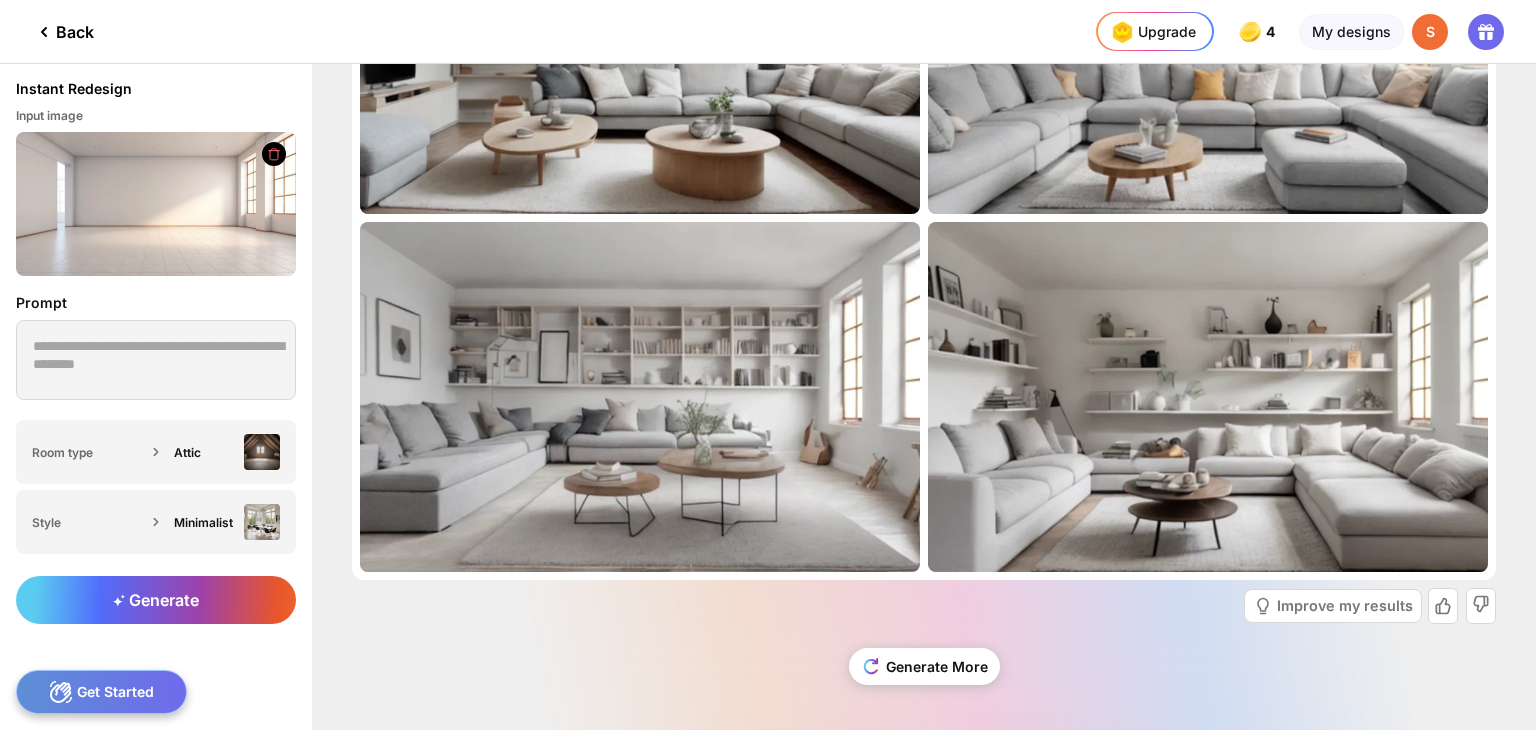 click on "Improve my results" at bounding box center [924, 606] 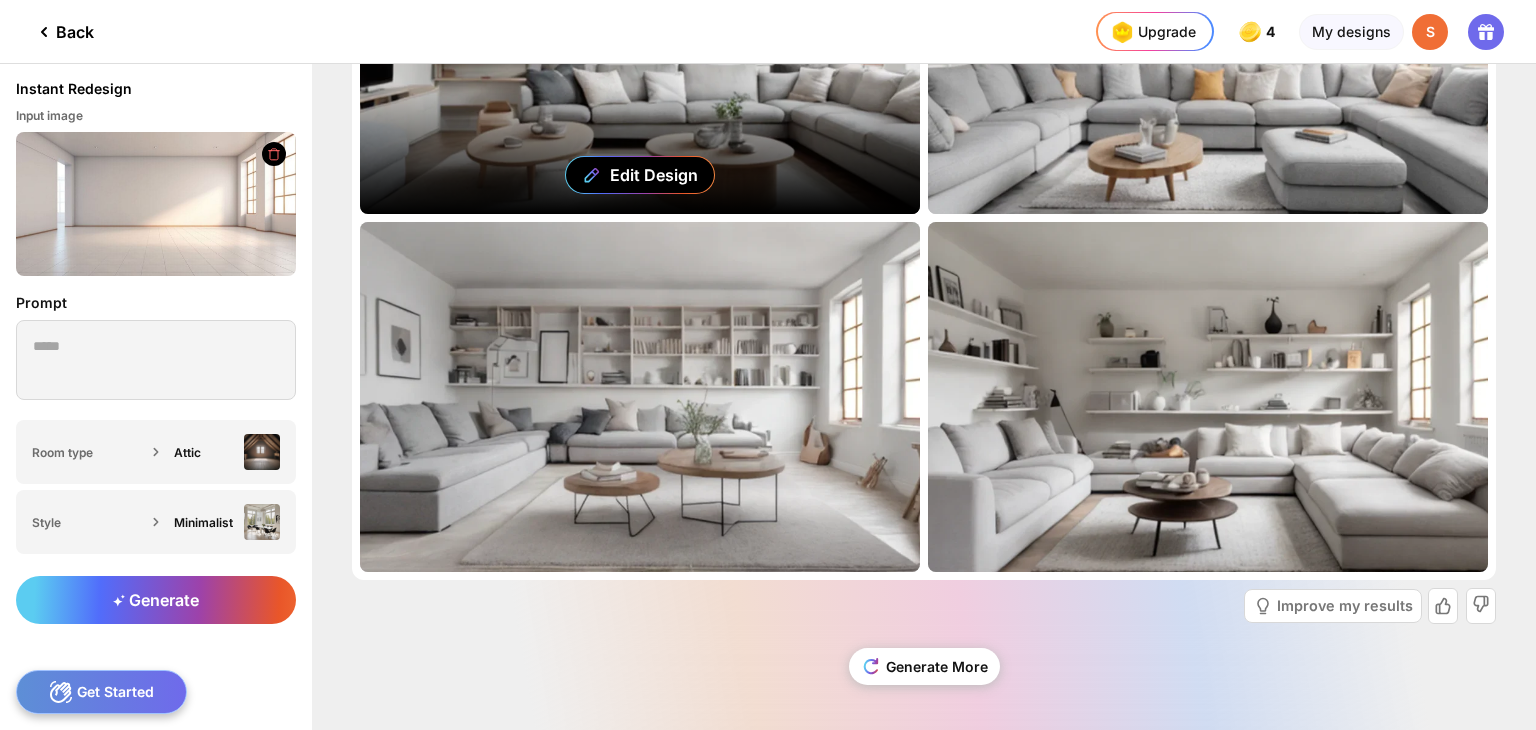 click on "Edit Design" at bounding box center [640, 39] 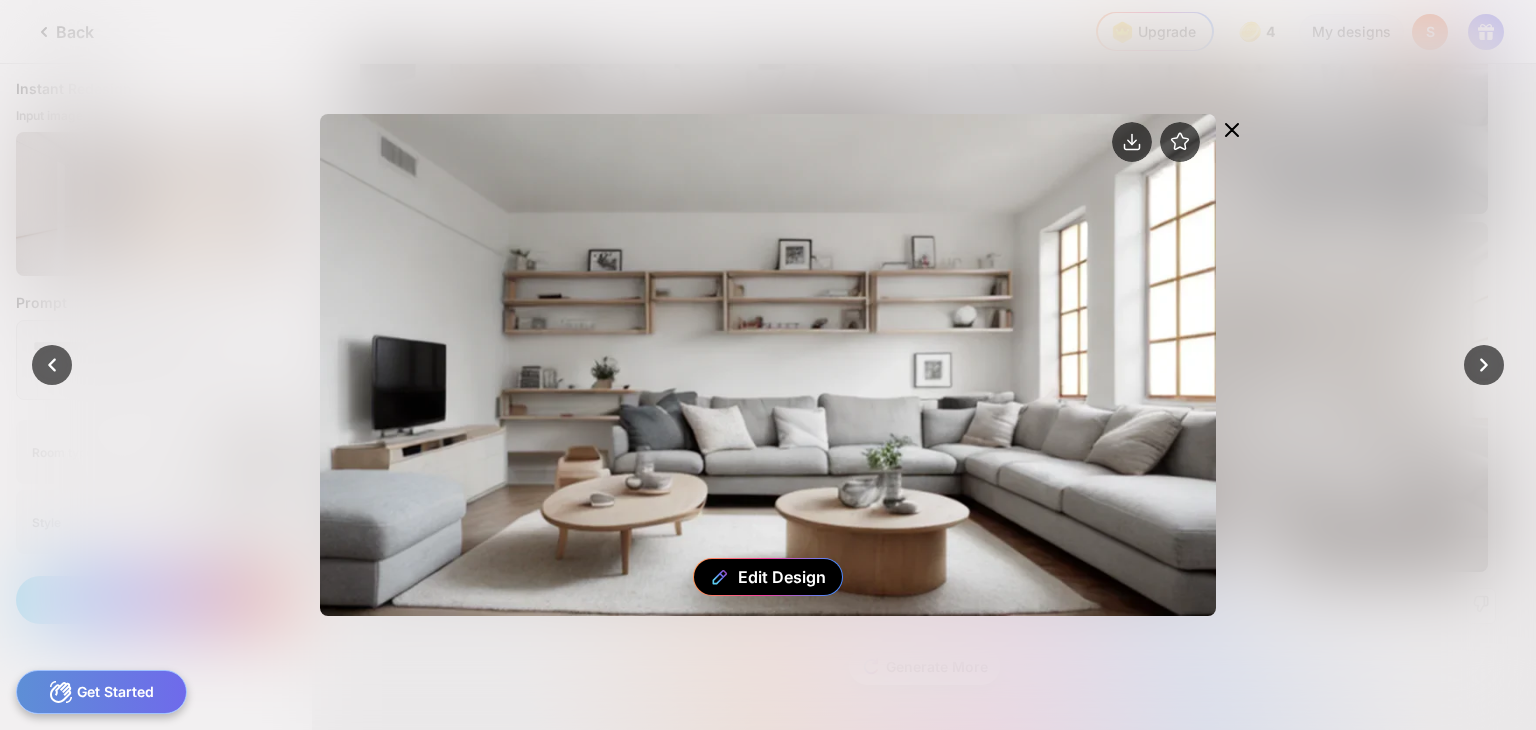 click 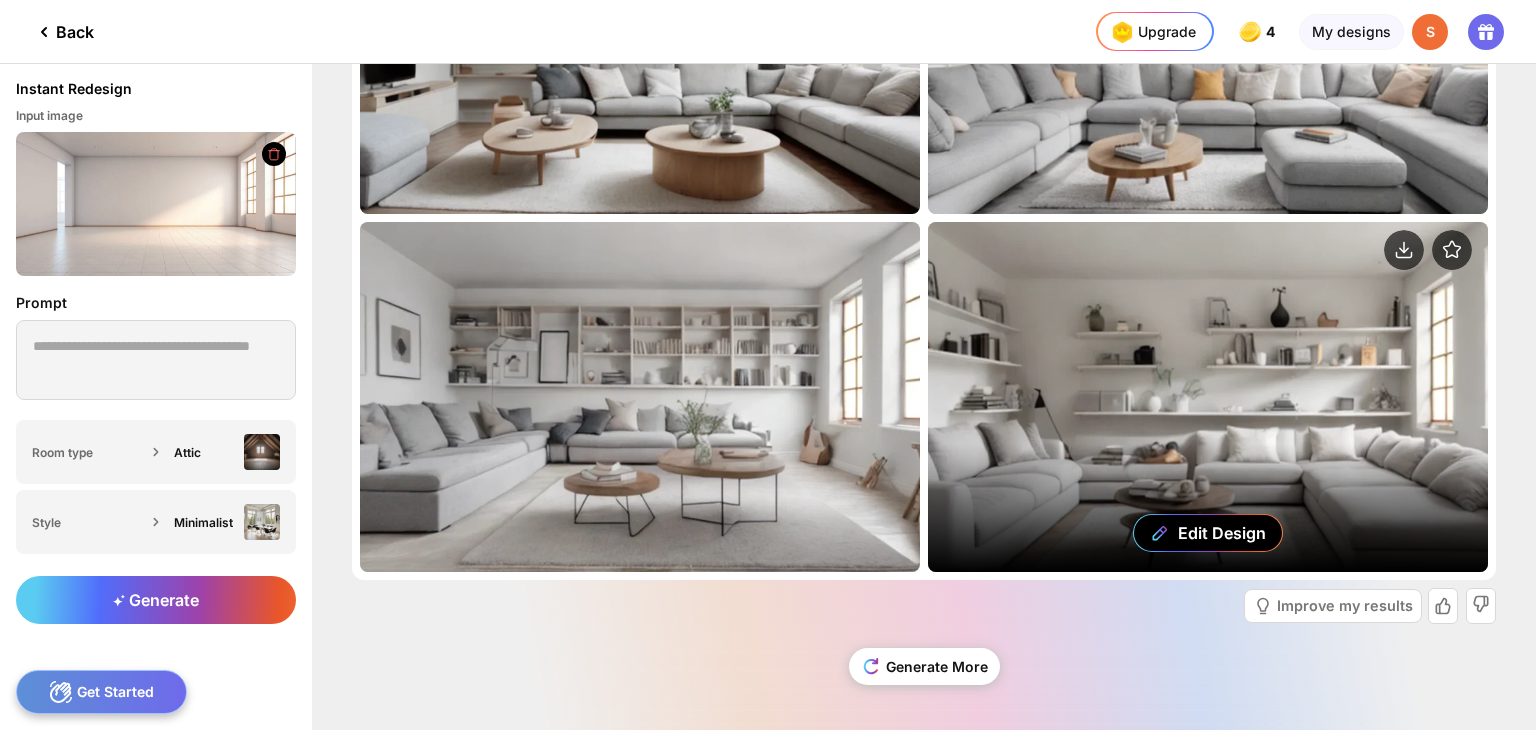 click on "Edit Design" at bounding box center (1208, 397) 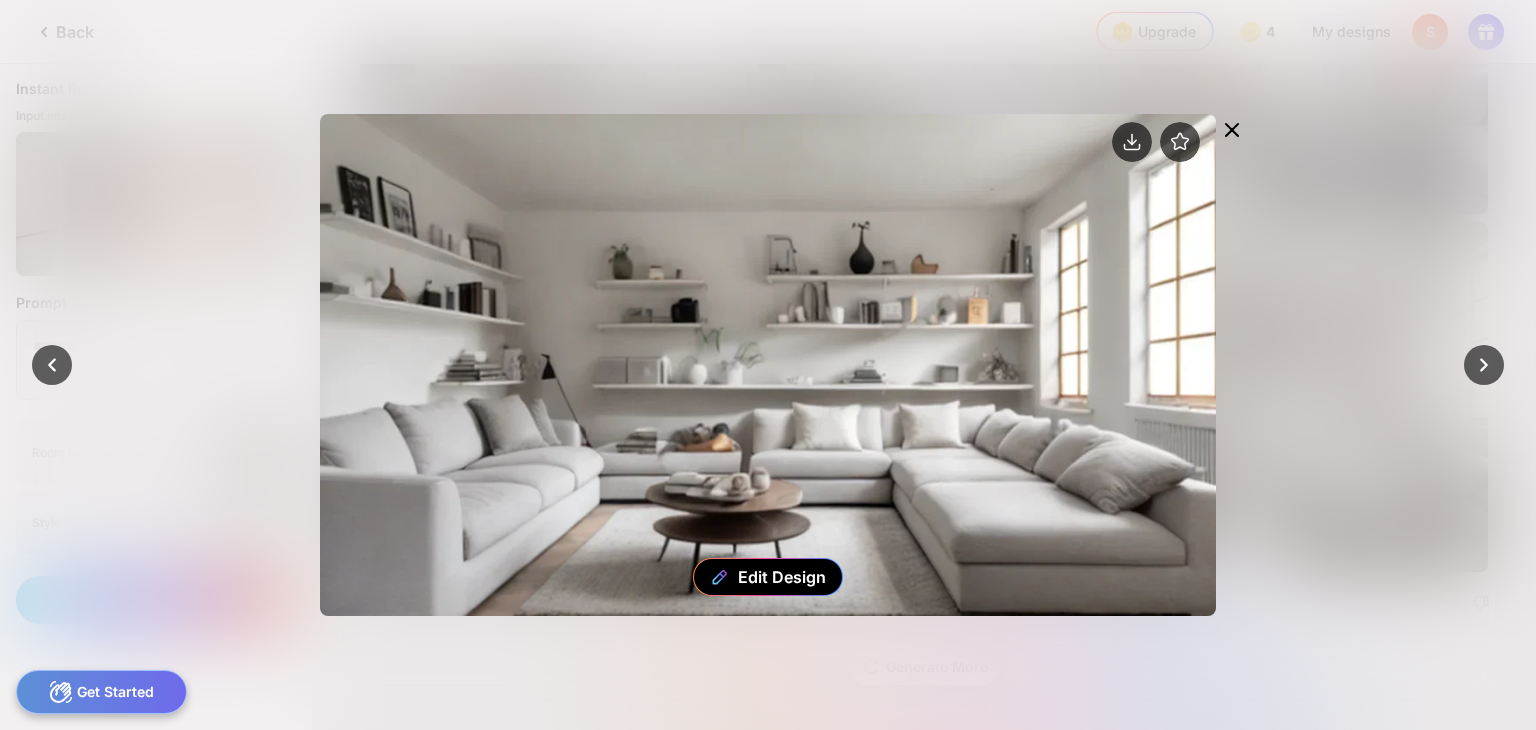 click 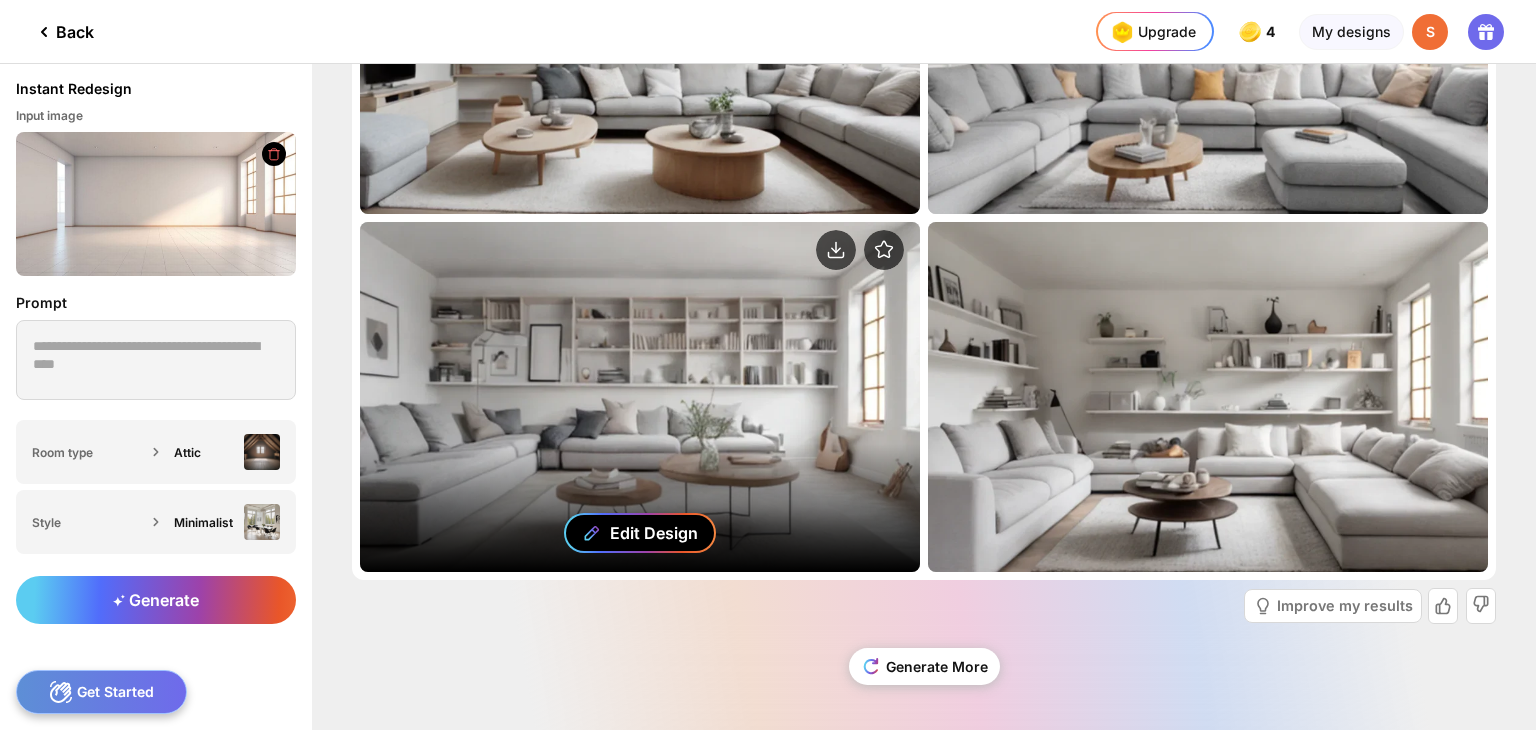 click on "Edit Design" at bounding box center (654, 533) 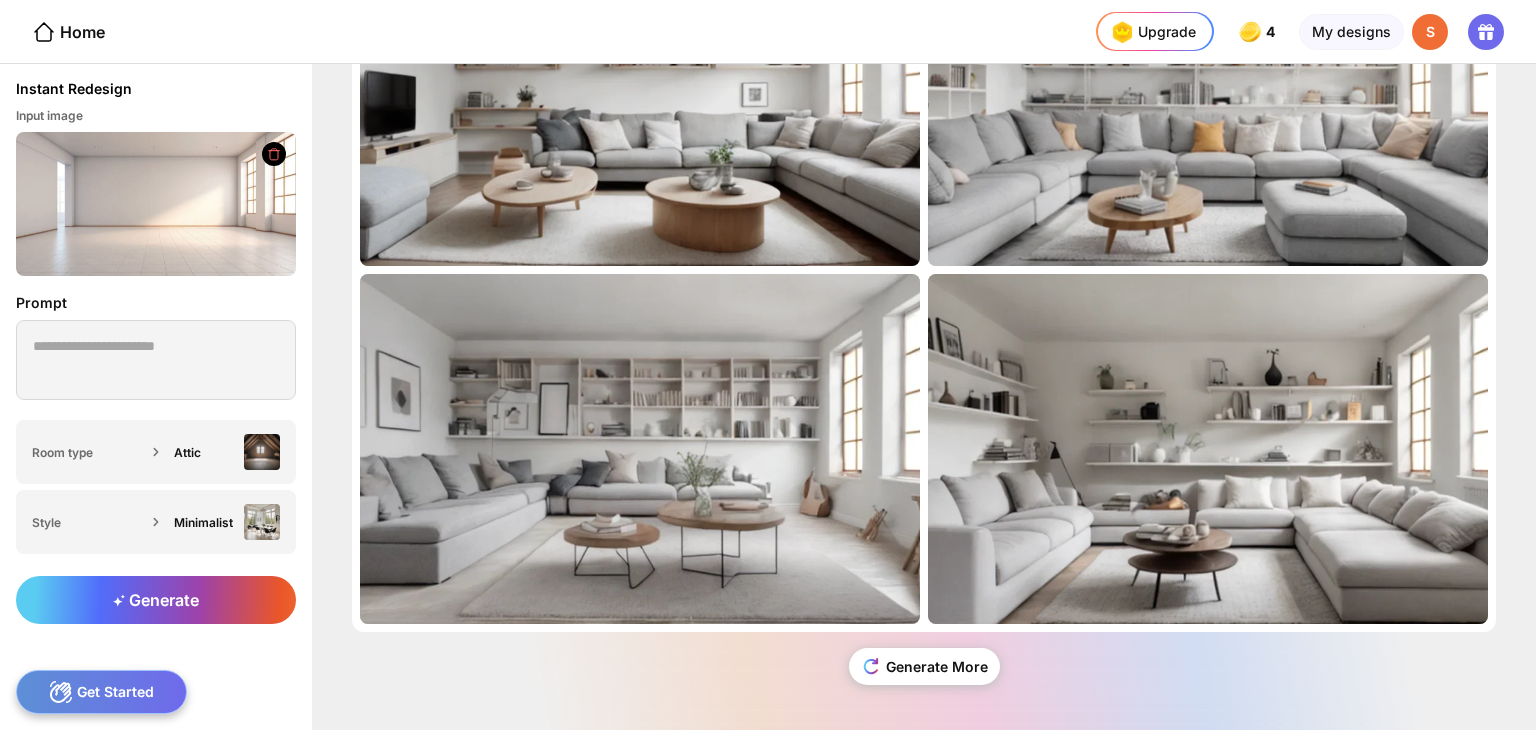 scroll, scrollTop: 0, scrollLeft: 0, axis: both 